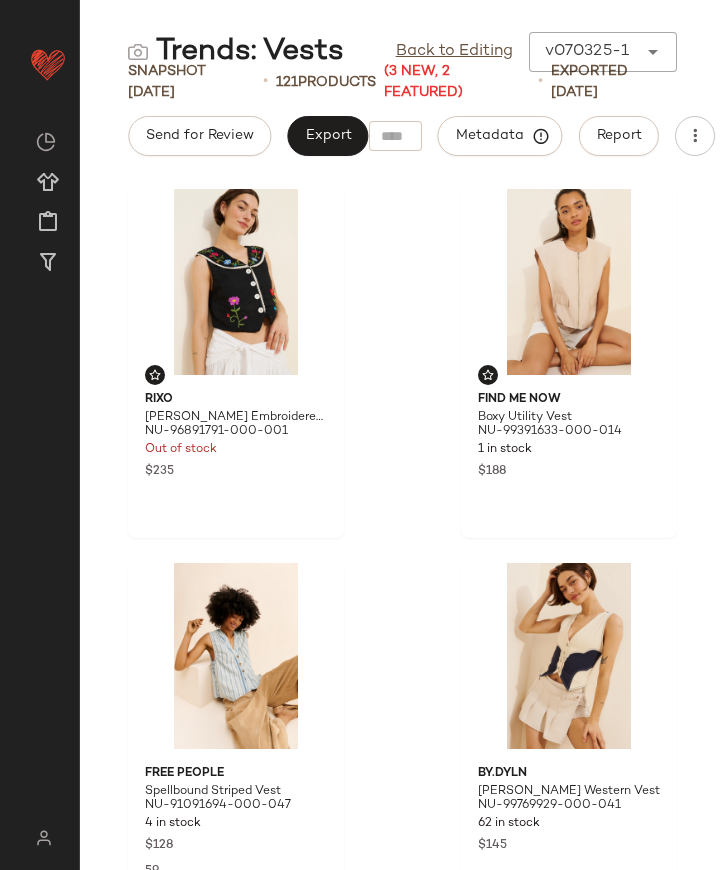 scroll, scrollTop: 0, scrollLeft: 0, axis: both 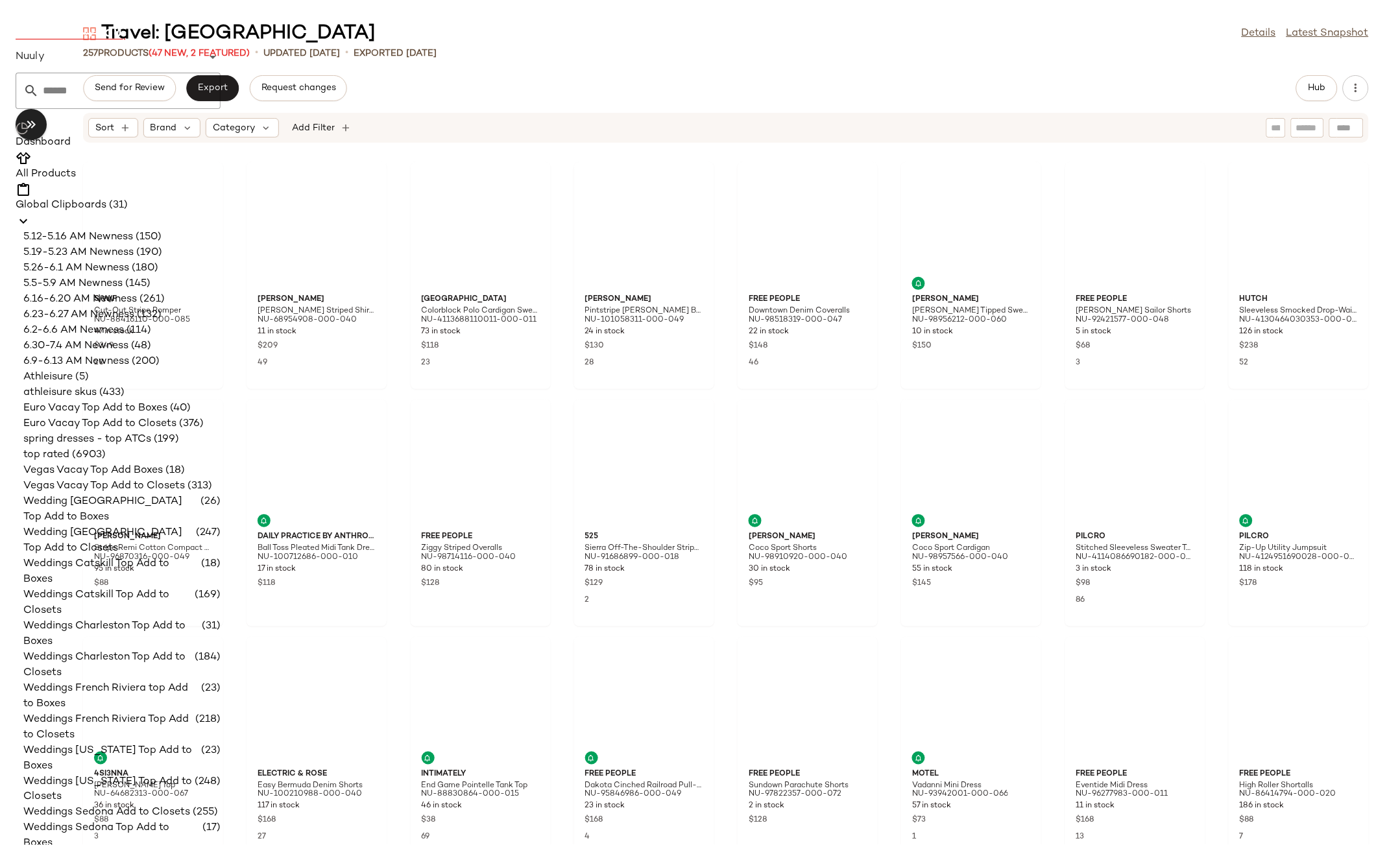 click on "Nuuly" at bounding box center [30, 57] 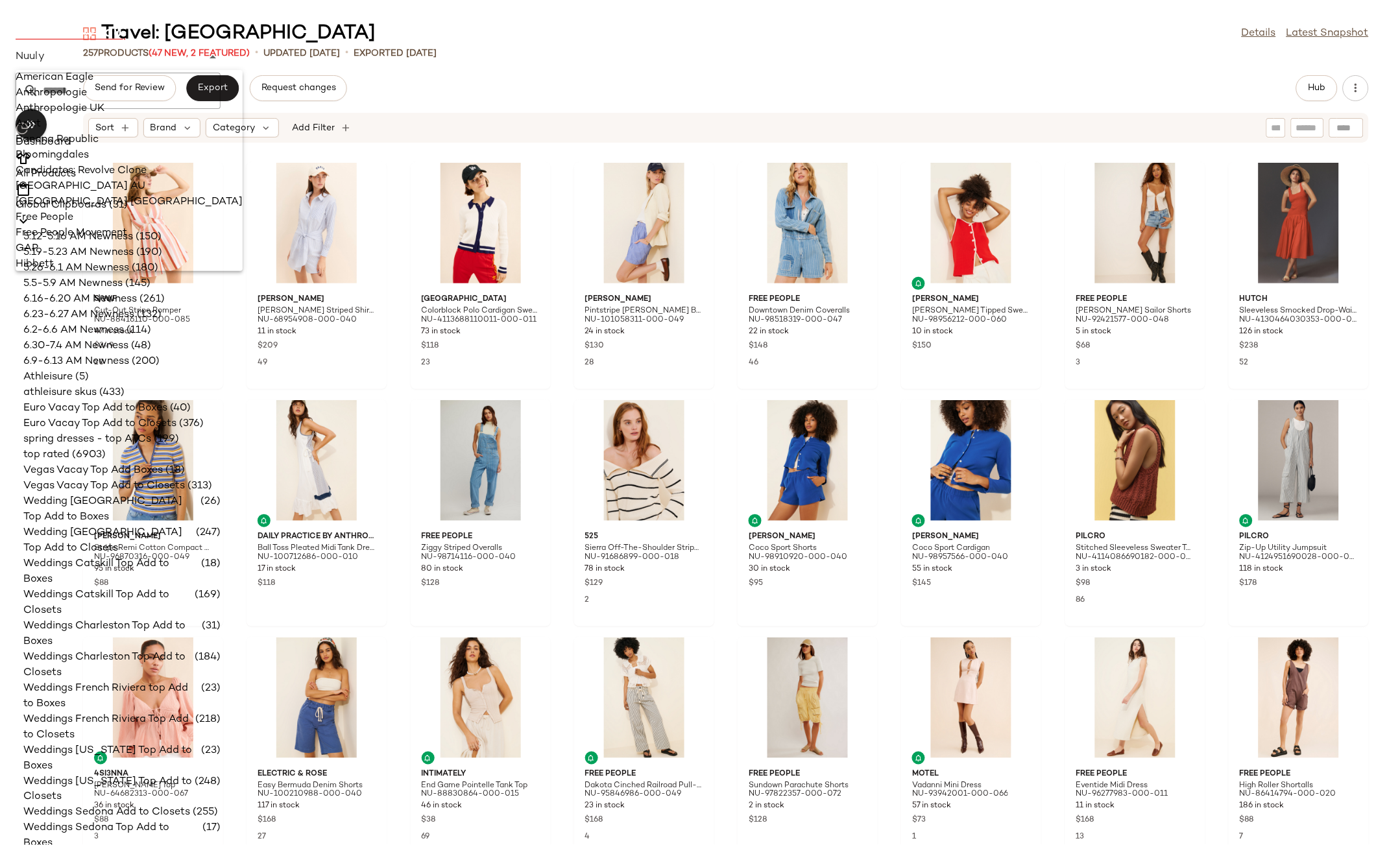 scroll, scrollTop: 929, scrollLeft: 0, axis: vertical 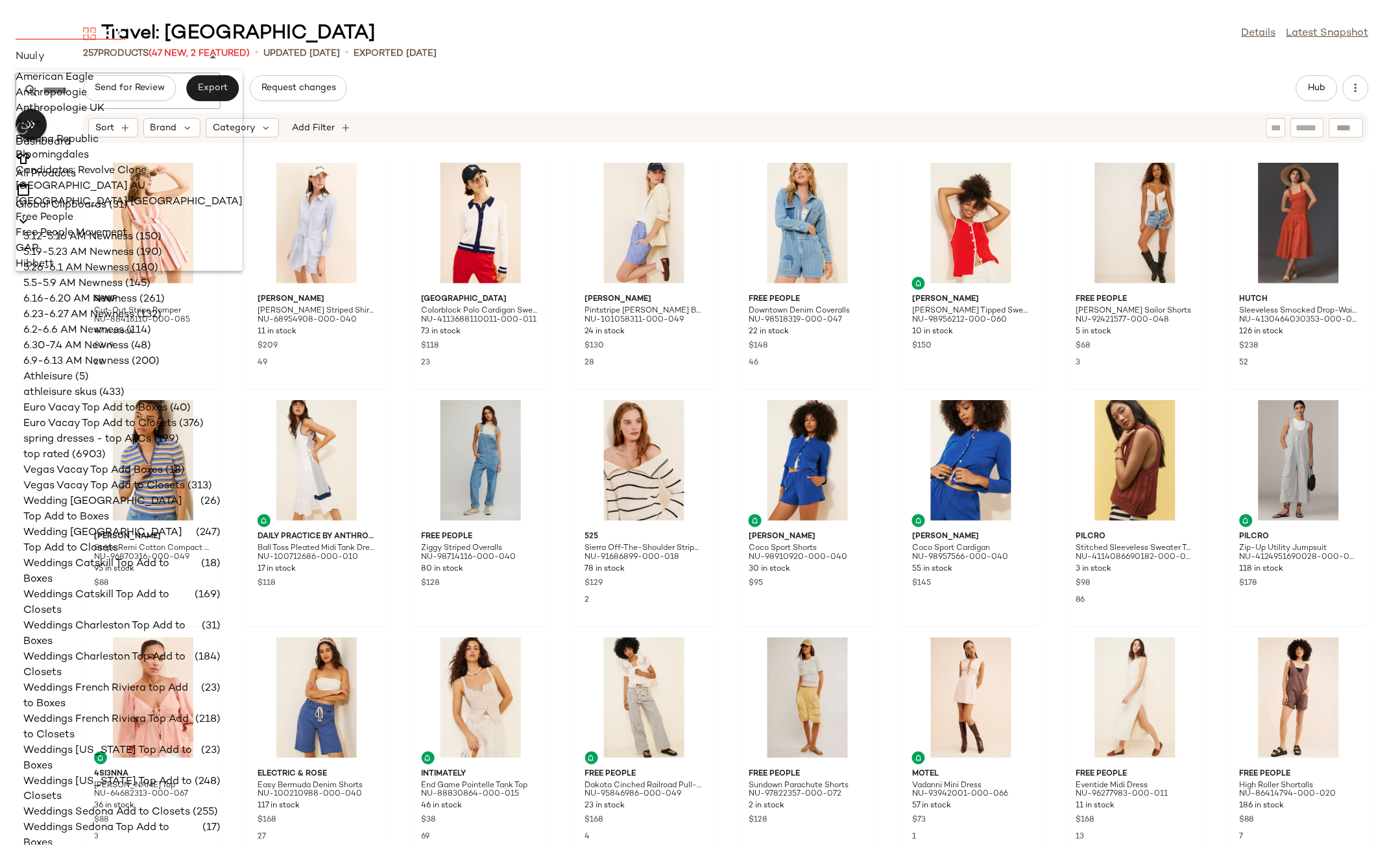 click on "Zenni" at bounding box center [129, 623] 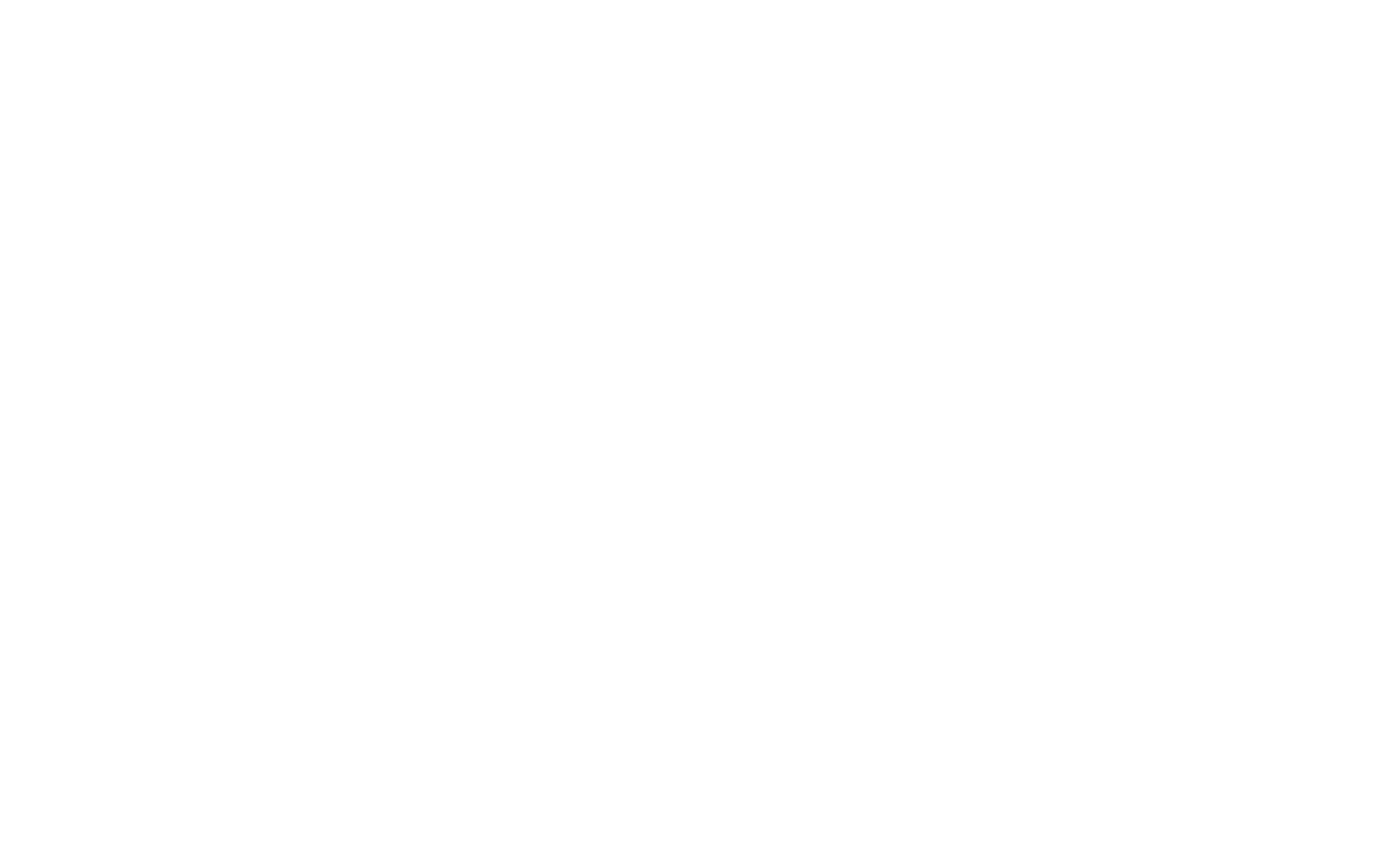 scroll, scrollTop: 0, scrollLeft: 0, axis: both 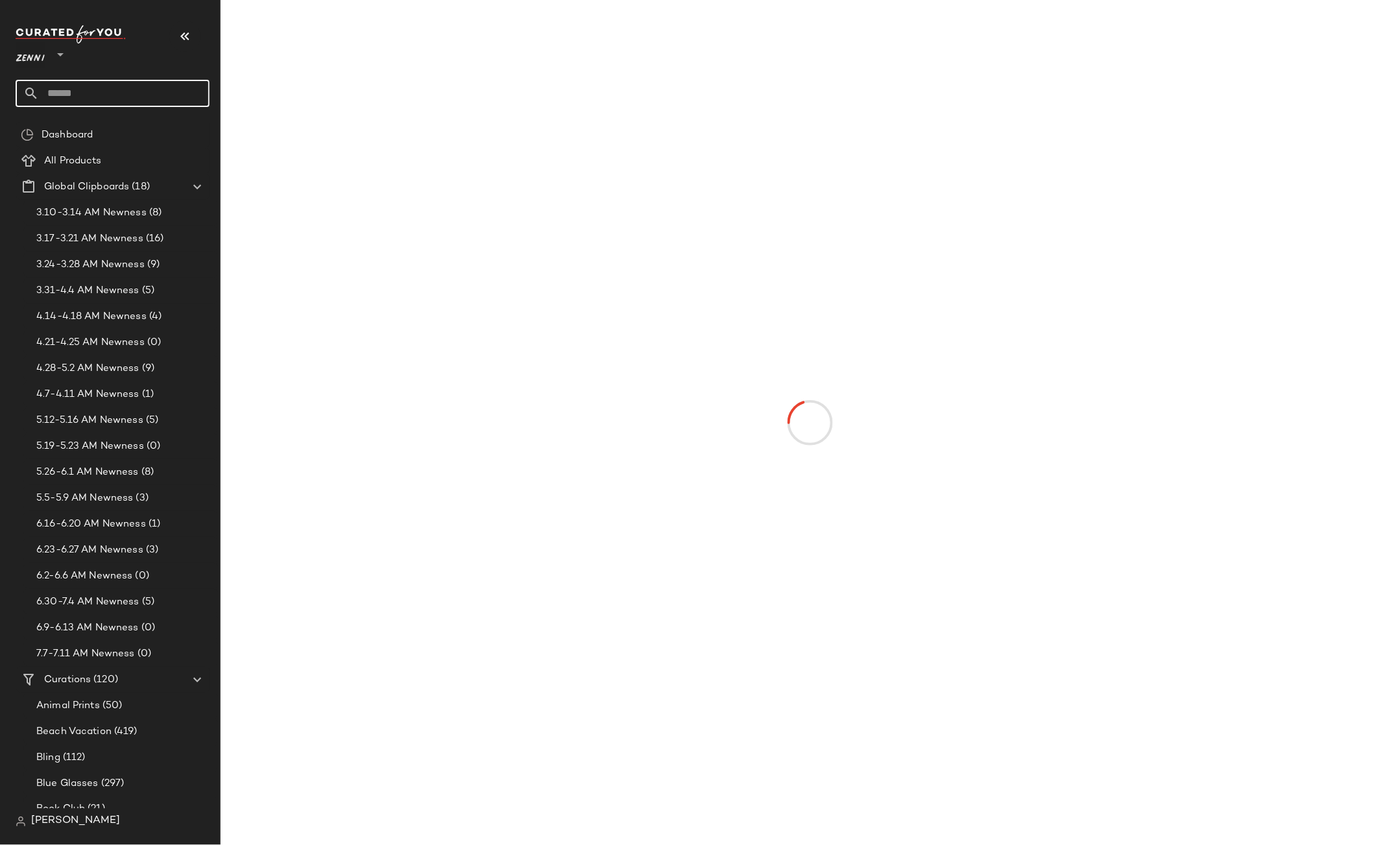 click 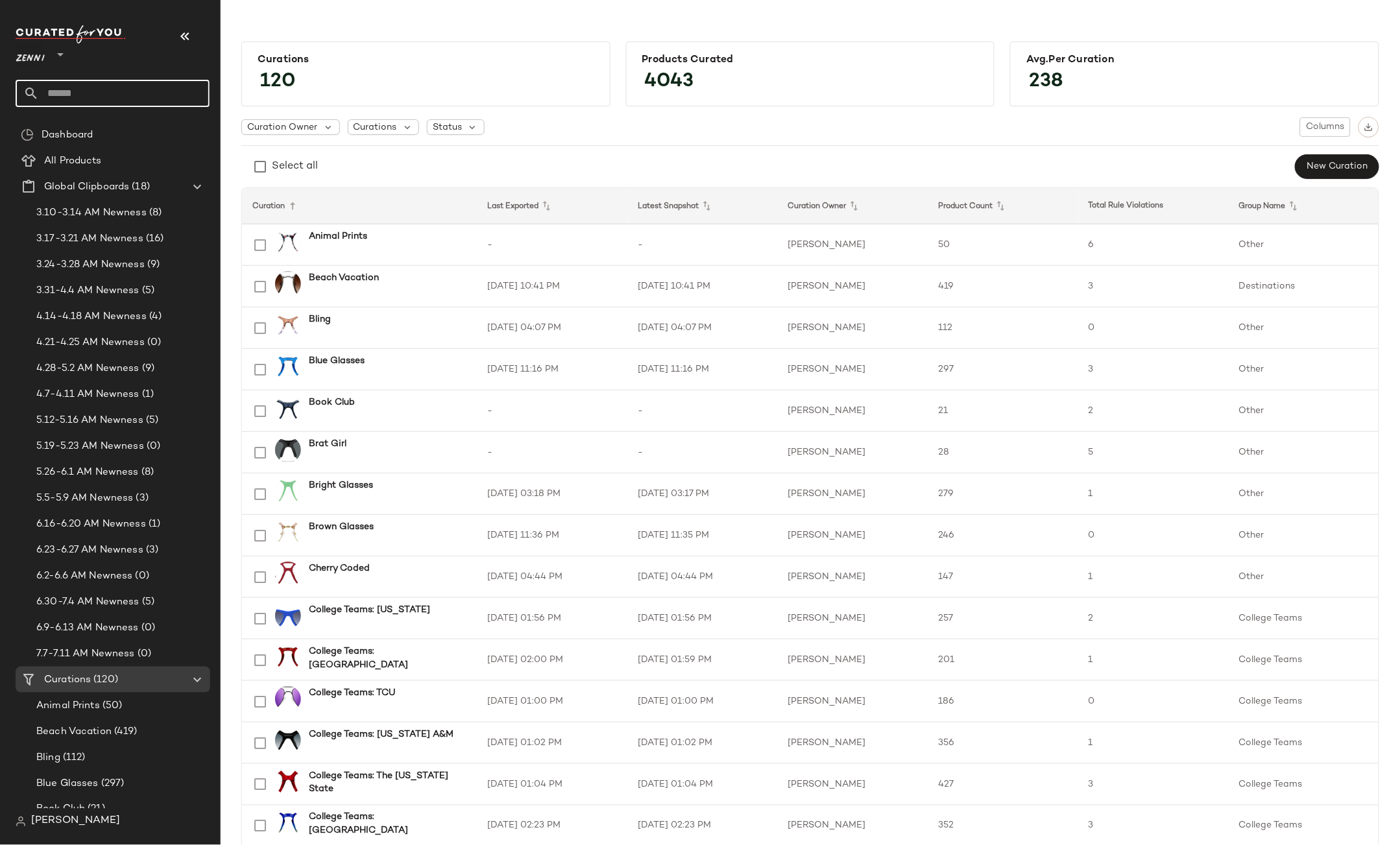 click 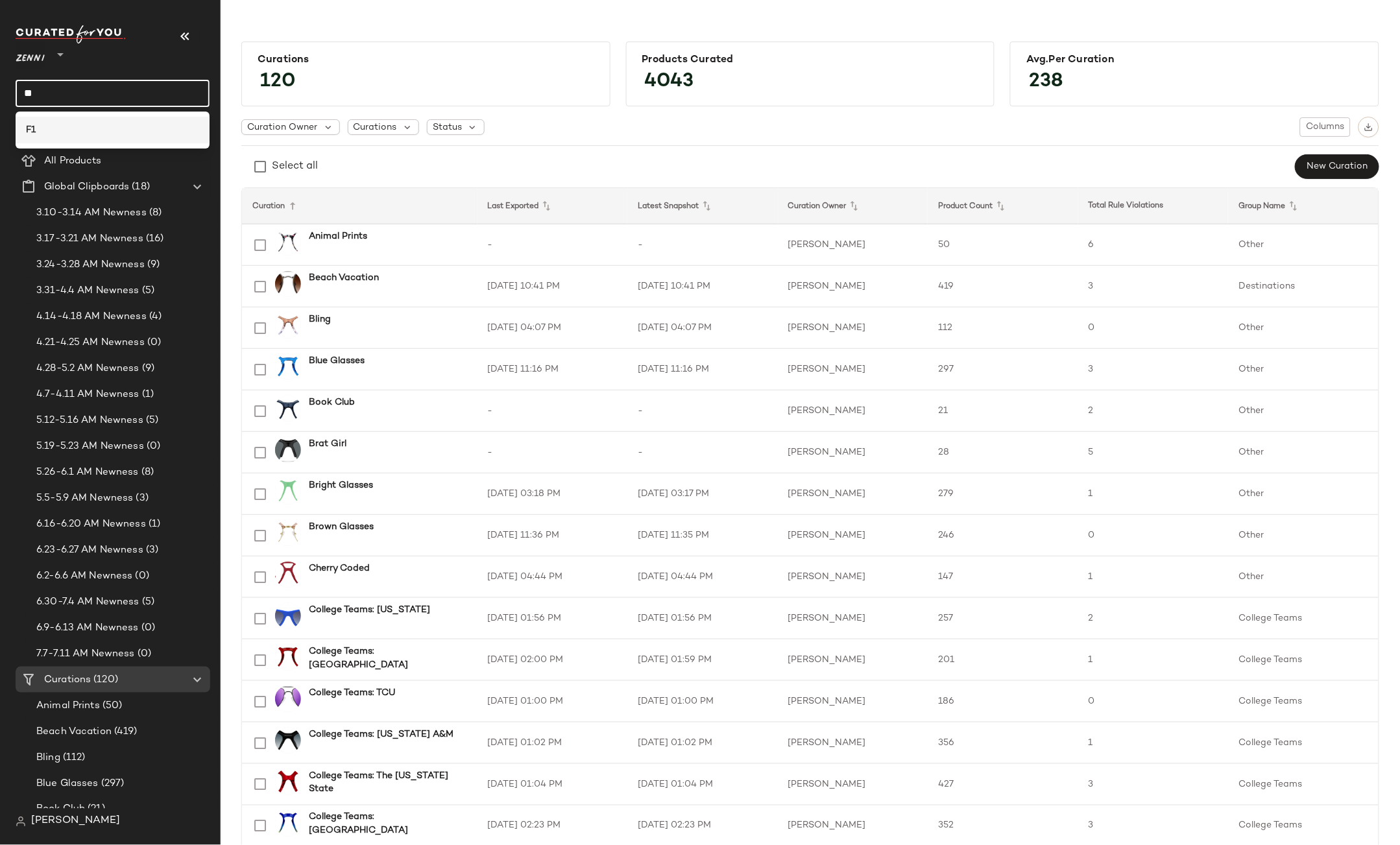 type on "**" 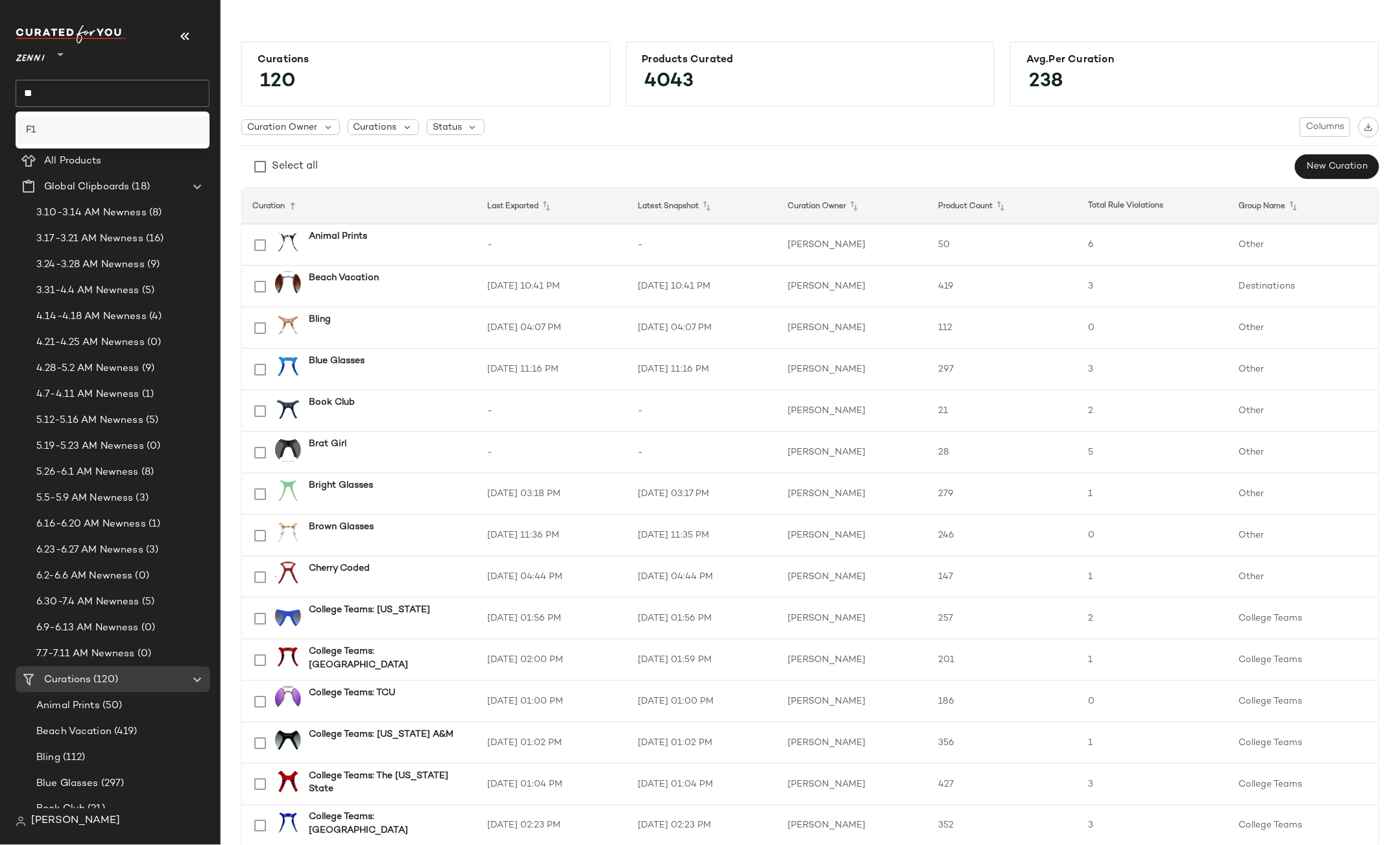 click on "F1" 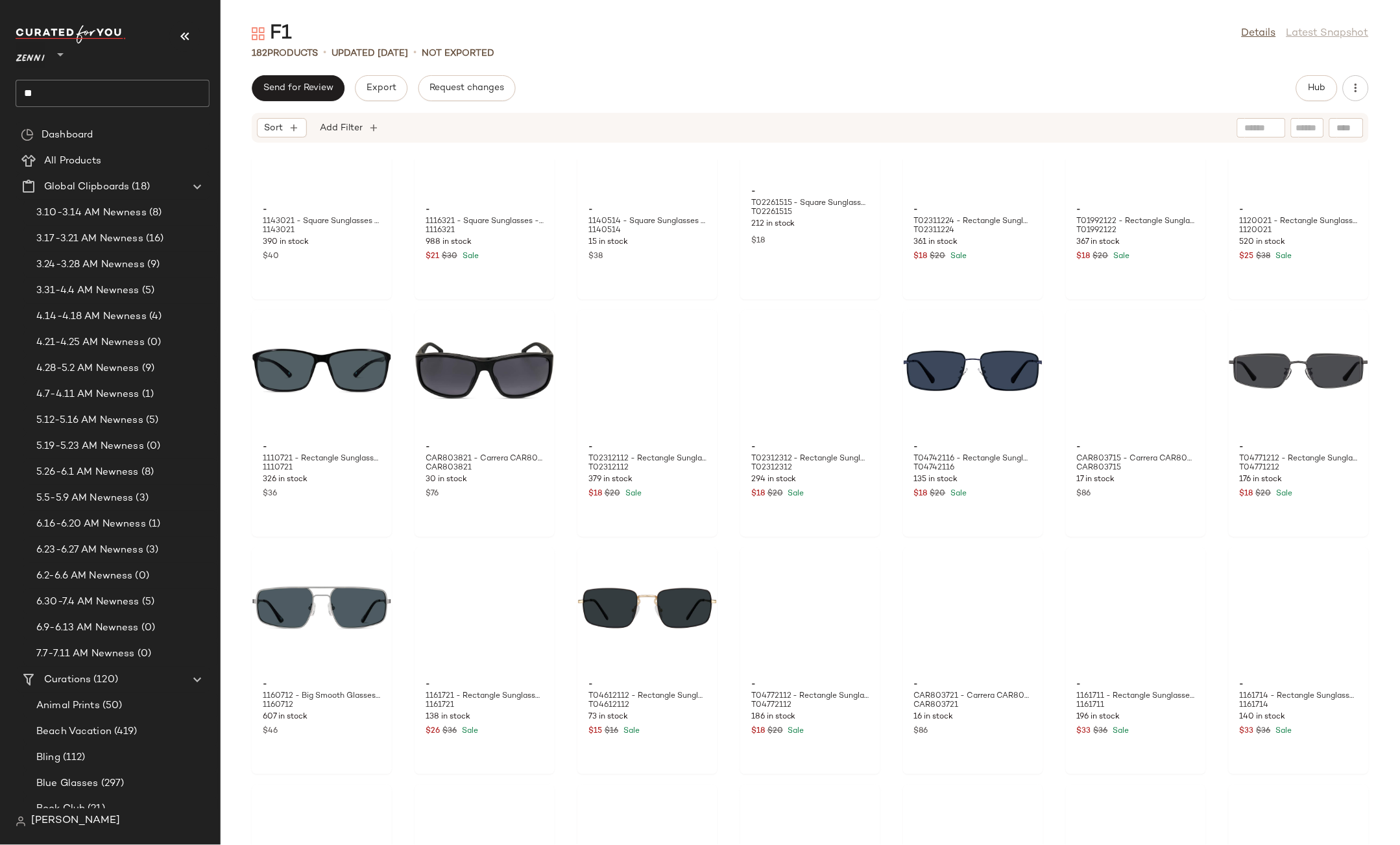 scroll, scrollTop: 5488, scrollLeft: 0, axis: vertical 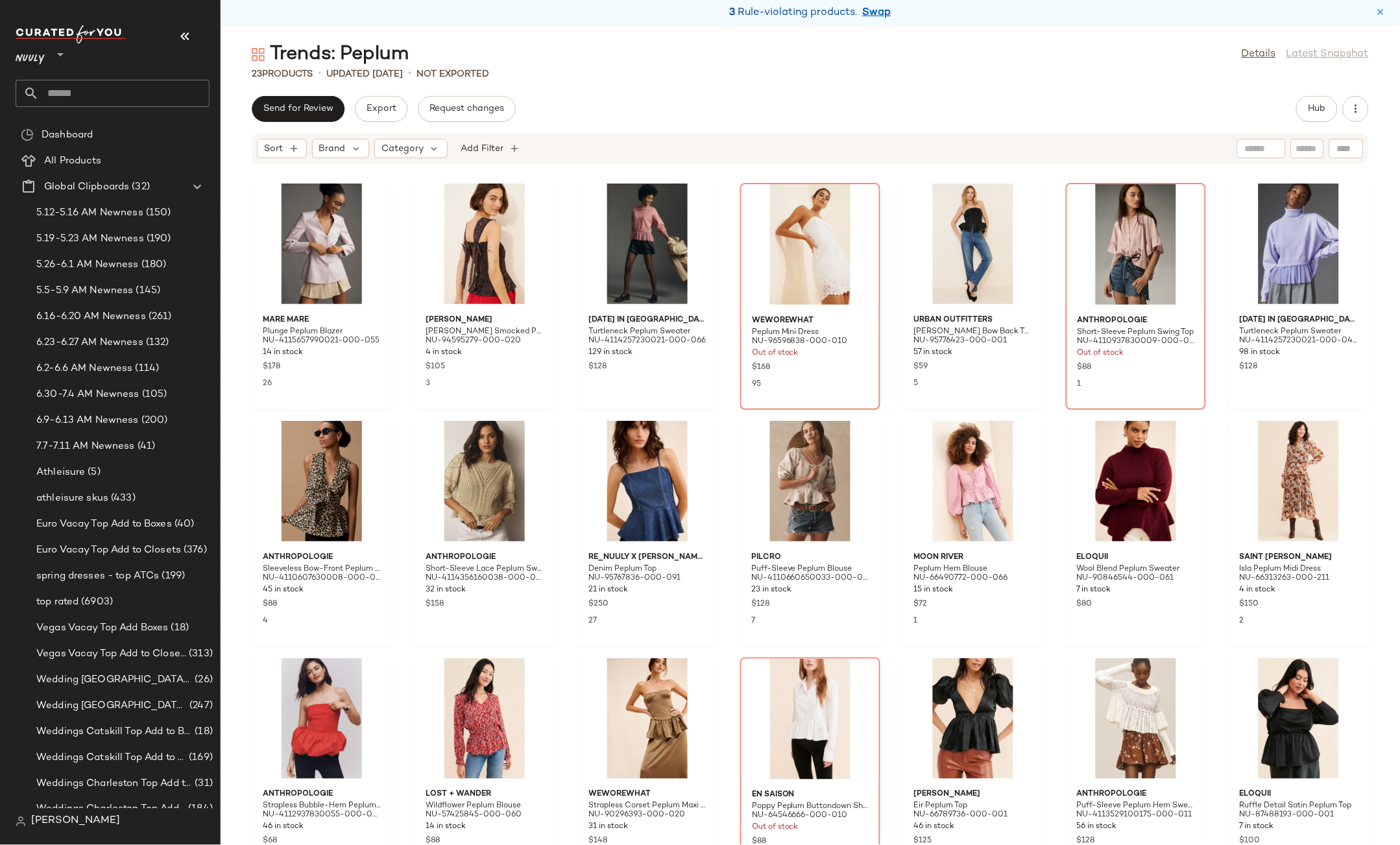 click on "Mare Mare Plunge Peplum Blazer NU-4115657990021-000-055 14 in stock $178 26 Damson Madder Tish Smocked Peplum Tank Top NU-94595279-000-020 4 in stock $105 3 Sunday in Brooklyn Turtleneck Peplum Sweater NU-4114257230021-000-066 129 in stock $128 WeWoreWhat Peplum Mini Dress NU-96596838-000-010 Out of stock $168 95 Urban Outfitters Adeline Peplum Bow Back Tube Top NU-95776423-000-001 57 in stock $59 5 Anthropologie Short-Sleeve Peplum Swing Top NU-4110937830009-000-055 Out of stock $88 1 Sunday in Brooklyn Turtleneck Peplum Sweater NU-4114257230021-000-048 98 in stock $128 Anthropologie Sleeveless Bow-Front Peplum Blouse NU-4110607630008-000-029 45 in stock $88 4 Anthropologie Short-Sleeve Lace Peplum Sweater NU-4114356160038-000-030 32 in stock $158 Re_Nuuly x Tricia Fix Denim Peplum Top NU-95767836-000-091 21 in stock $250 27 Pilcro Puff-Sleeve Peplum Blouse NU-4110660650033-000-015 23 in stock $128 7 Moon River Peplum Hem Blouse NU-66490772-000-066 15 in stock $72 1 Eloquii Wool Blend Peplum Sweater $80 $150" 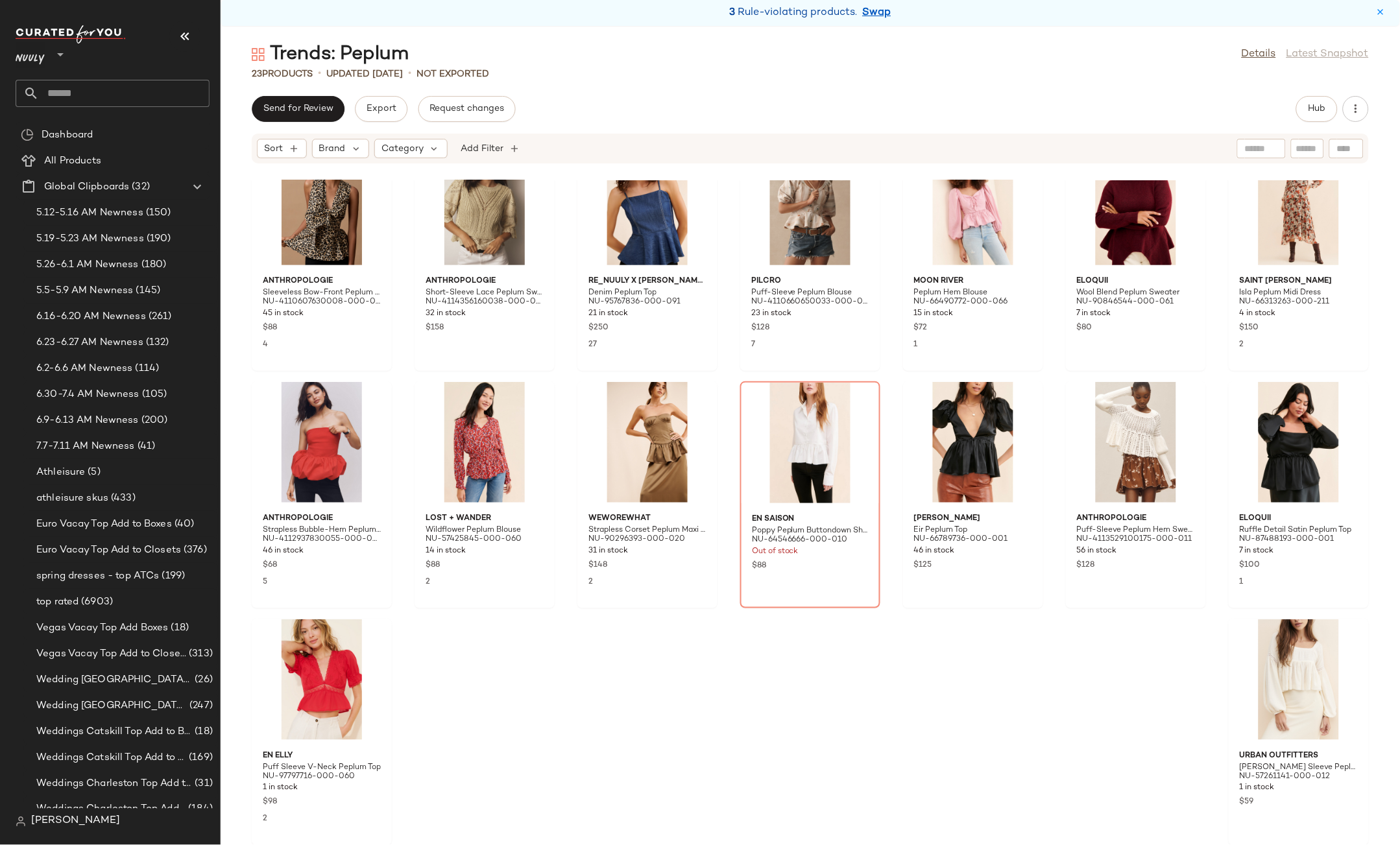 scroll, scrollTop: 276, scrollLeft: 0, axis: vertical 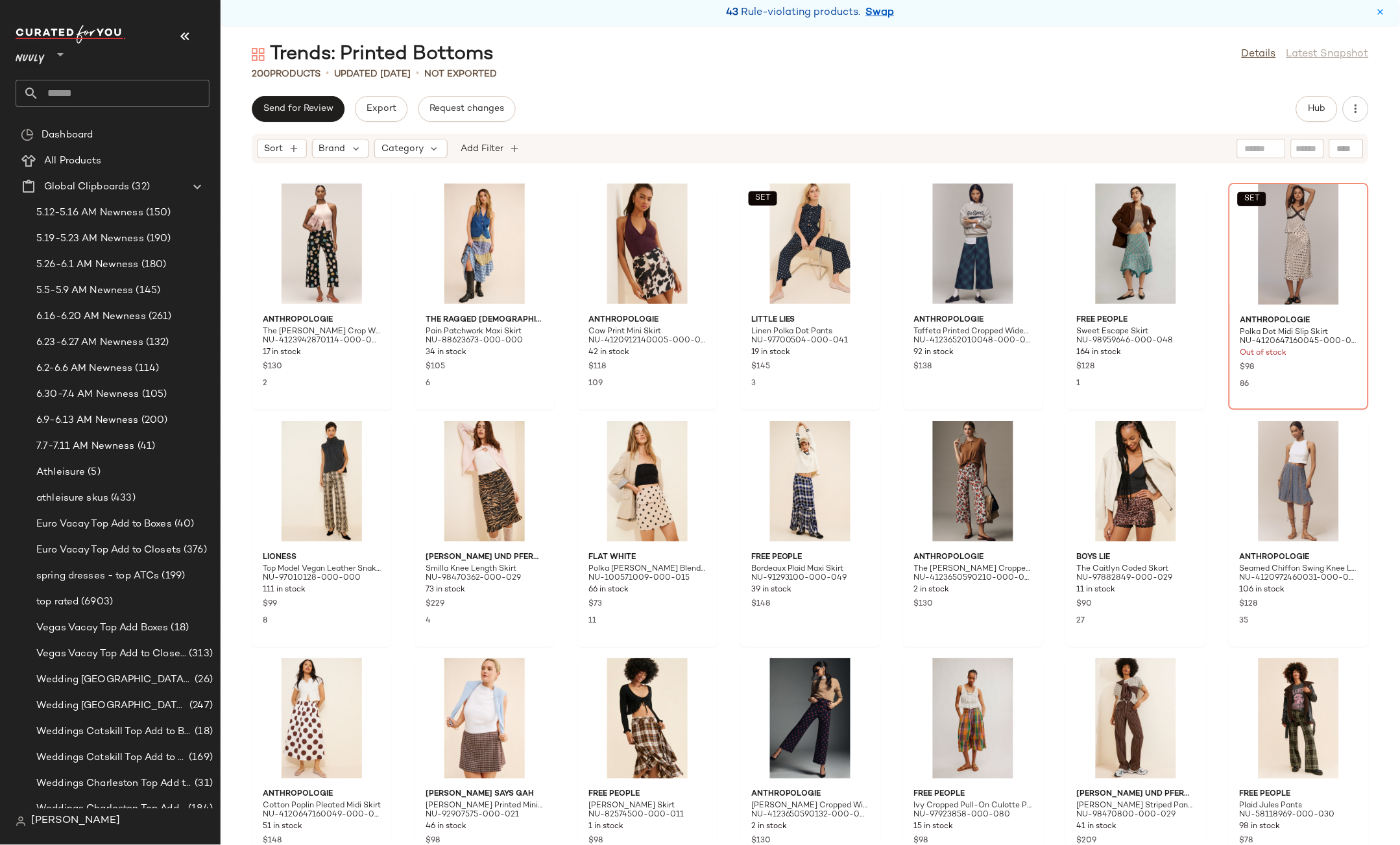 click on "Anthropologie The [PERSON_NAME] Crop Wide-Leg Pants: [PERSON_NAME] Edition NU-4123942870114-000-009 17 in stock $130 2 The Ragged Priest Pain Patchwork Maxi Skirt NU-88623673-000-000 34 in stock $105 6 Anthropologie Cow Print Mini Skirt NU-4120912140005-000-009 42 in stock $118 109  SET  Little Lies Linen Polka Dot Pants NU-97700504-000-041 19 in stock $145 3 Anthropologie Taffeta Printed Cropped Wide-Leg Pants NU-4123652010048-000-049 92 in stock $138 Free People Sweet Escape Skirt NU-98959646-000-048 164 in stock $128 1  SET  Anthropologie Polka Dot Midi Slip Skirt NU-4120647160045-000-018 Out of stock $98 86 Lioness Top Model Vegan Leather Snakeskin Pants NU-97010128-000-000 111 in stock $99 8 [PERSON_NAME] und Pferdgarten Smilla Knee Length Skirt NU-98470362-000-029 73 in stock $229 4 Flat White Polka [PERSON_NAME] Blend Mini Skirt NU-100571009-000-015 66 in stock $73 11 Free People Bordeaux Plaid Maxi Skirt NU-91293100-000-049 39 in stock $148 Anthropologie The [PERSON_NAME] Cropped Wide-Leg Printed Pants 2 in stock $130 $90 1" 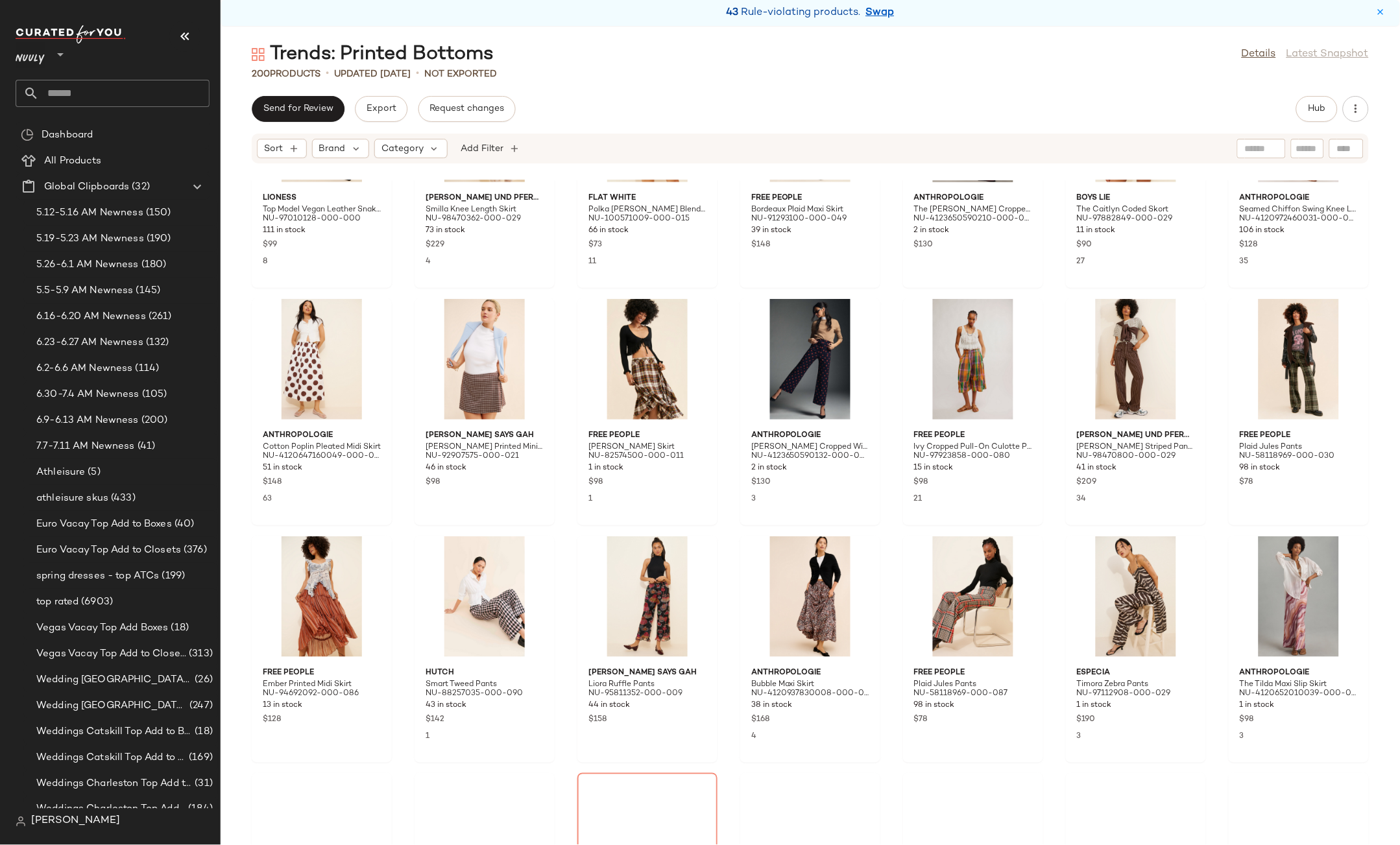 scroll, scrollTop: 414, scrollLeft: 0, axis: vertical 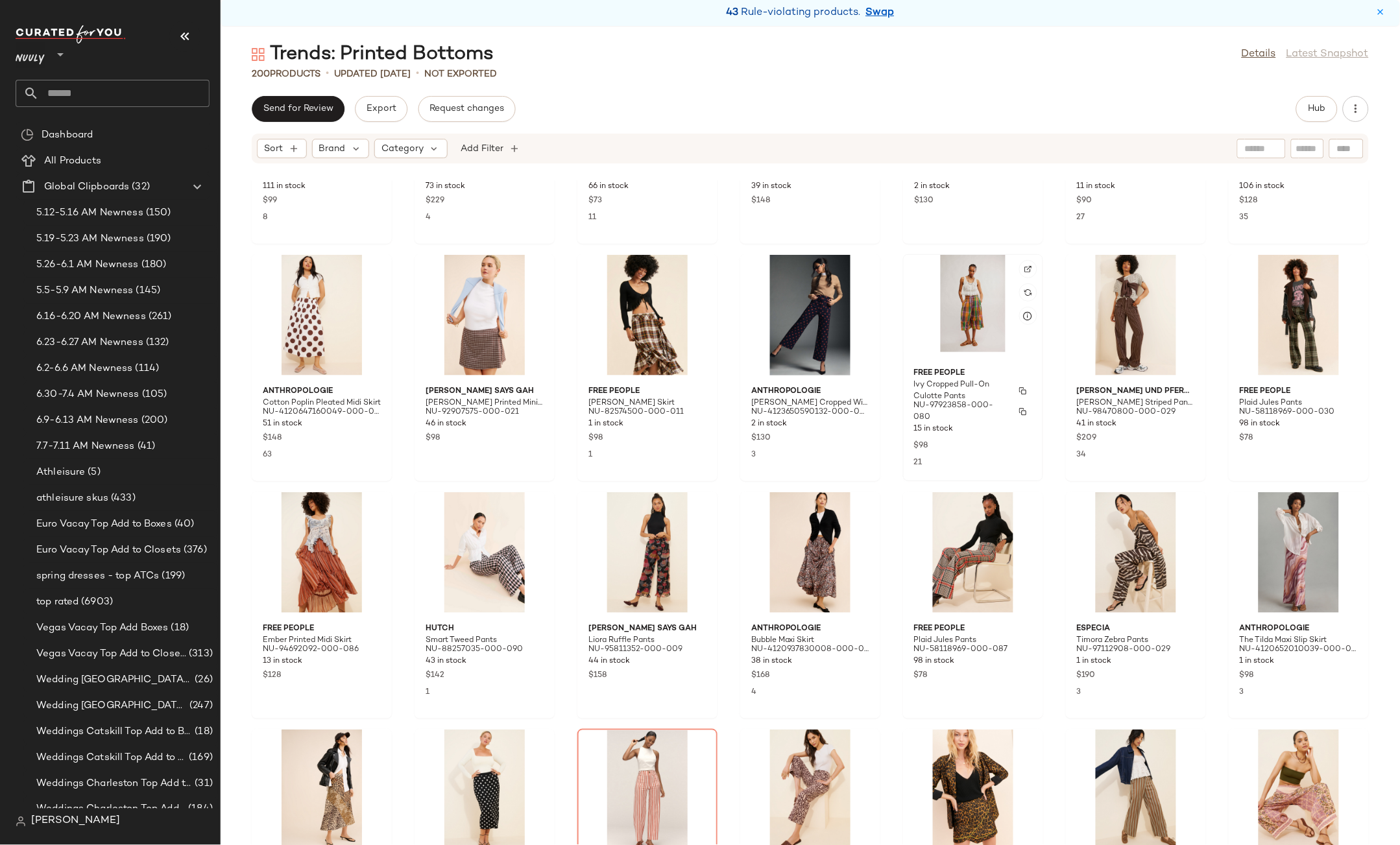 click on "15 in stock" at bounding box center [973, 429] 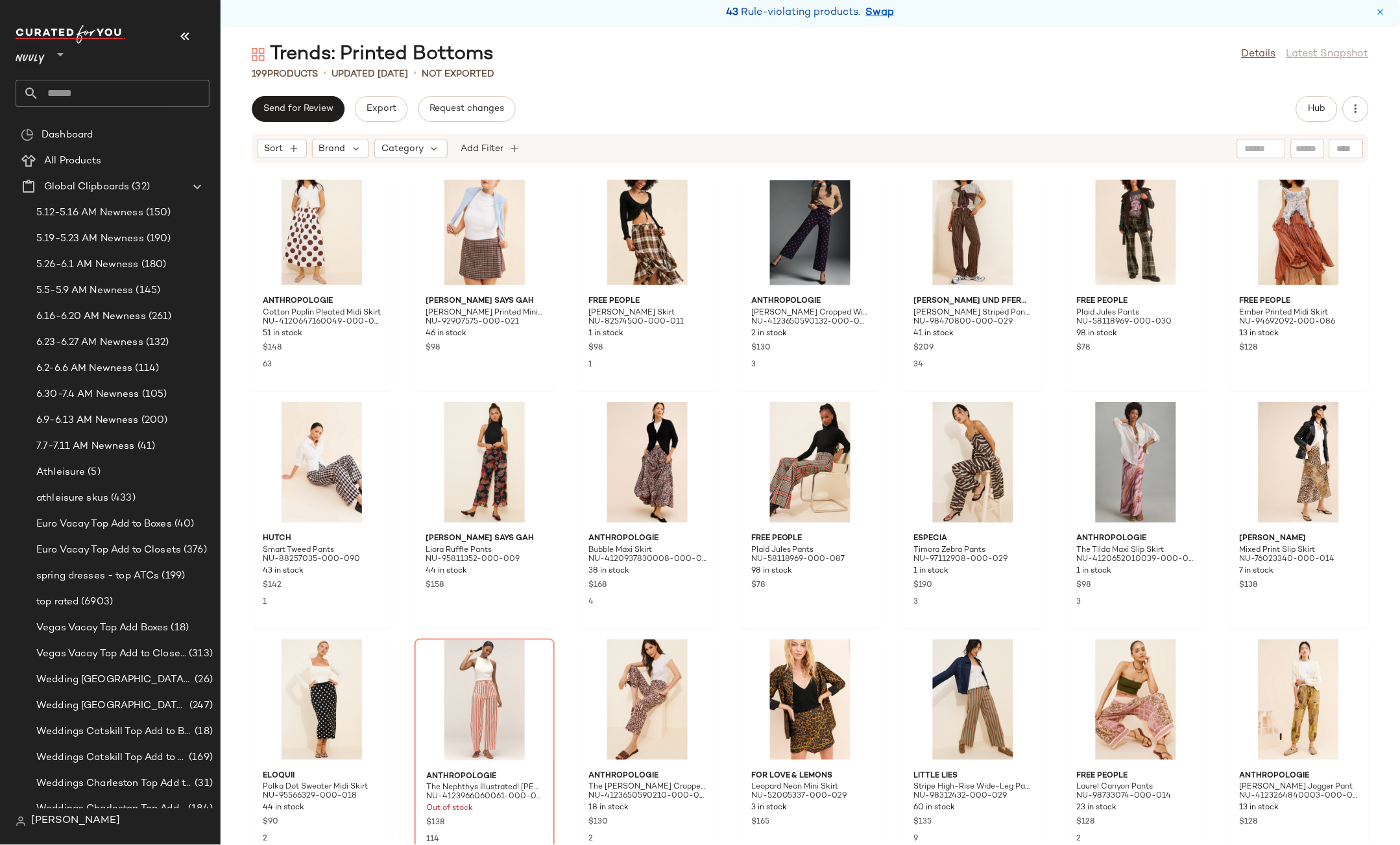 scroll, scrollTop: 695, scrollLeft: 0, axis: vertical 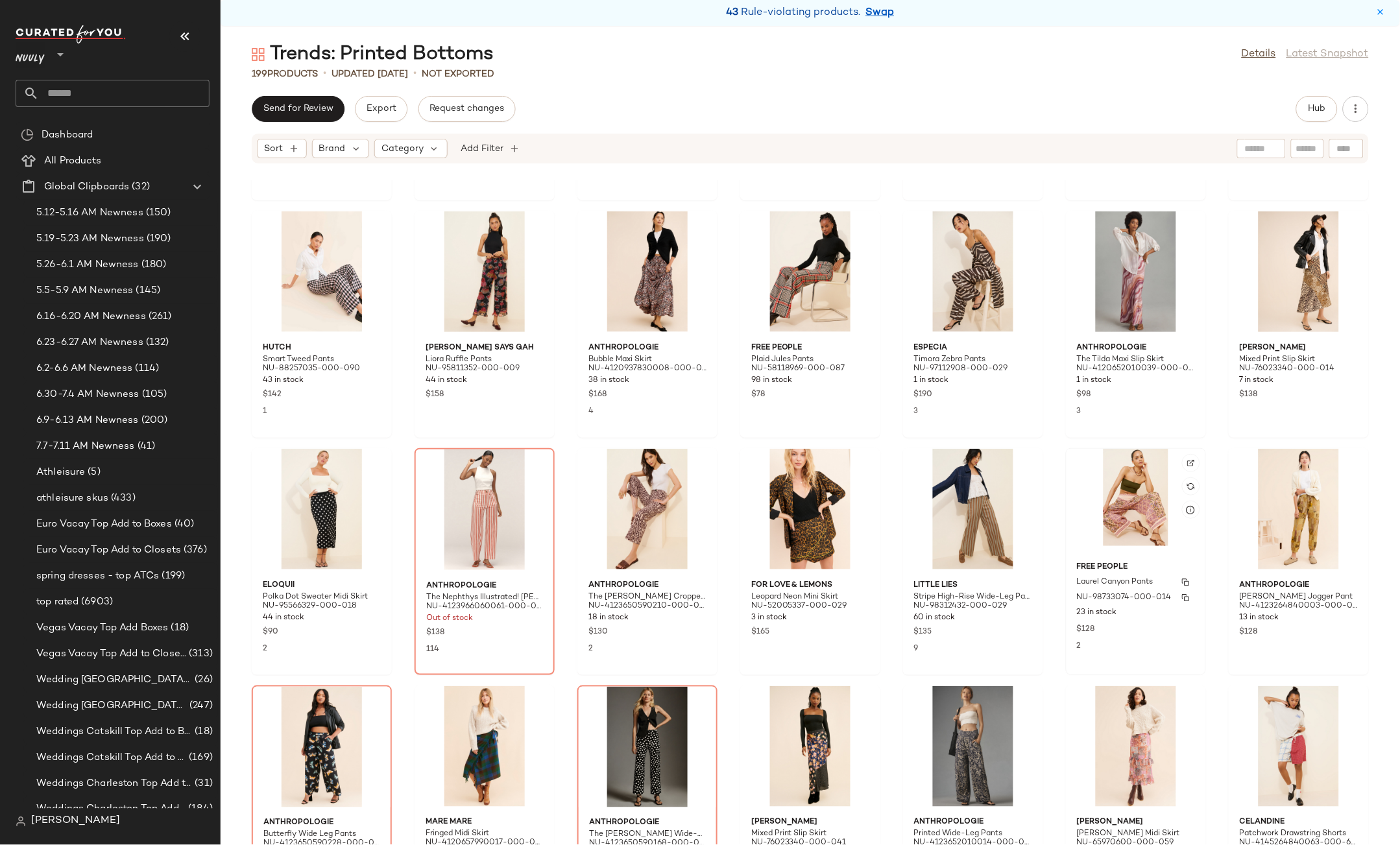 click on "Free People" at bounding box center (1136, 567) 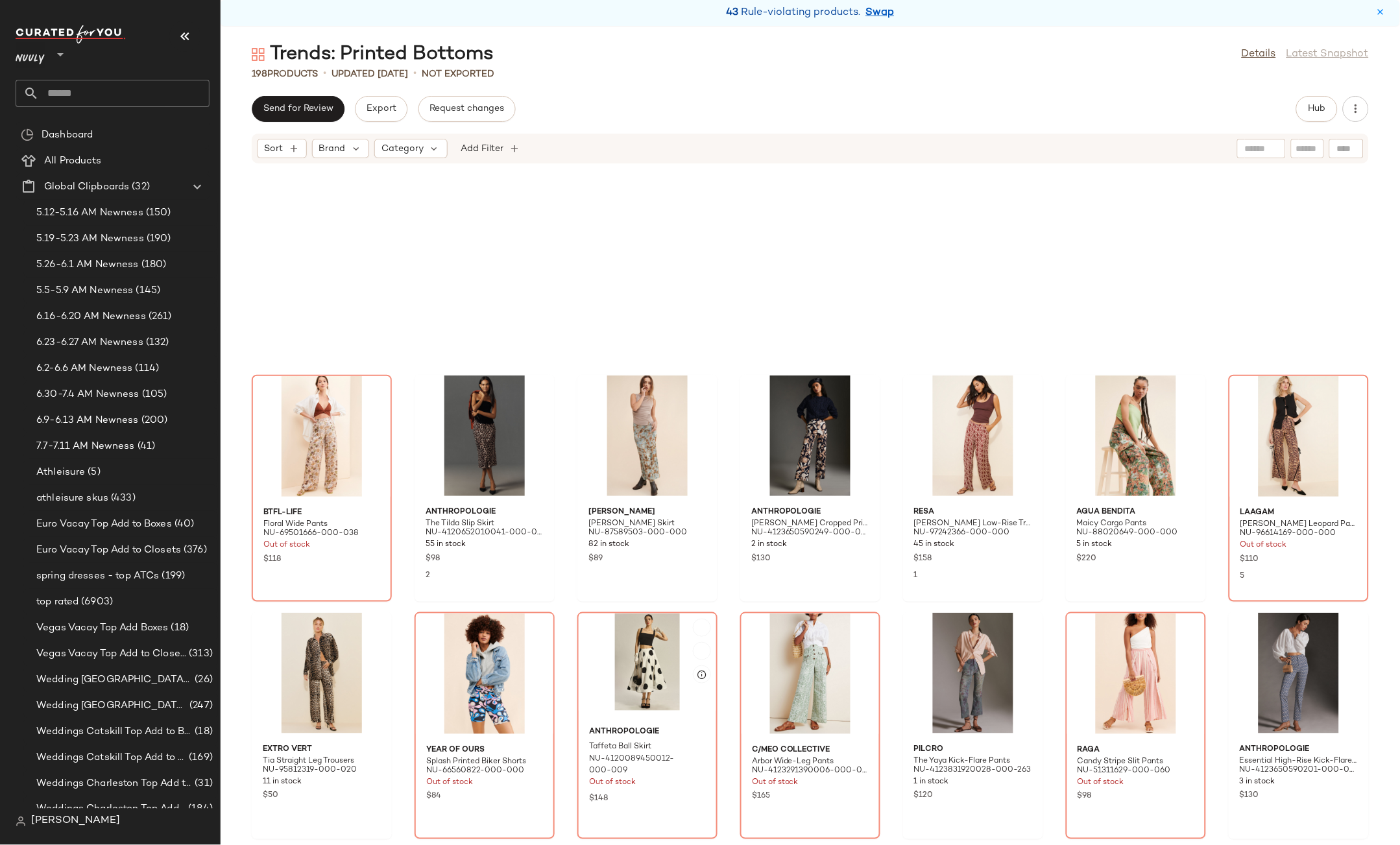 scroll, scrollTop: 2099, scrollLeft: 0, axis: vertical 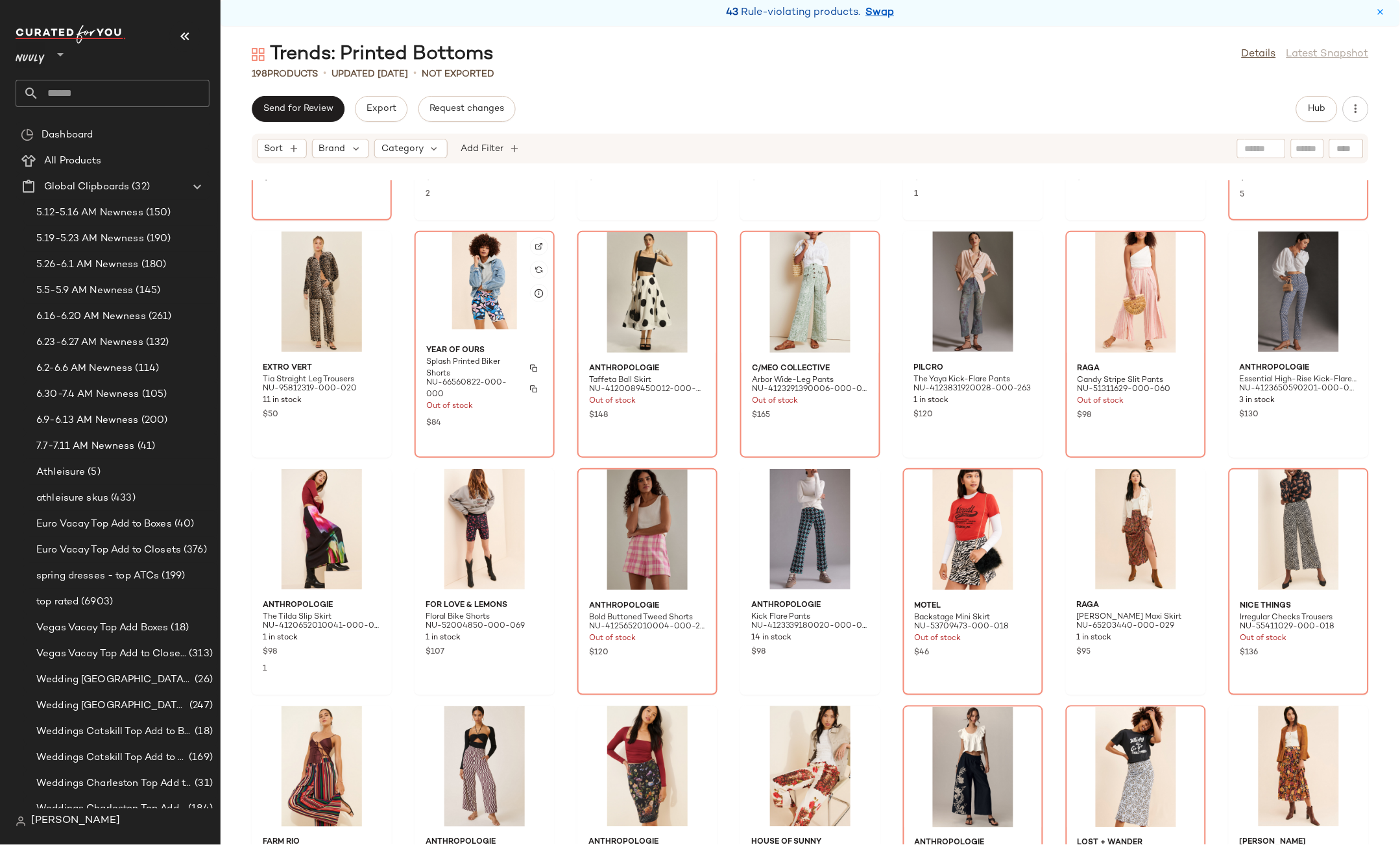 click on "Splash Printed Biker Shorts" at bounding box center (473, 368) 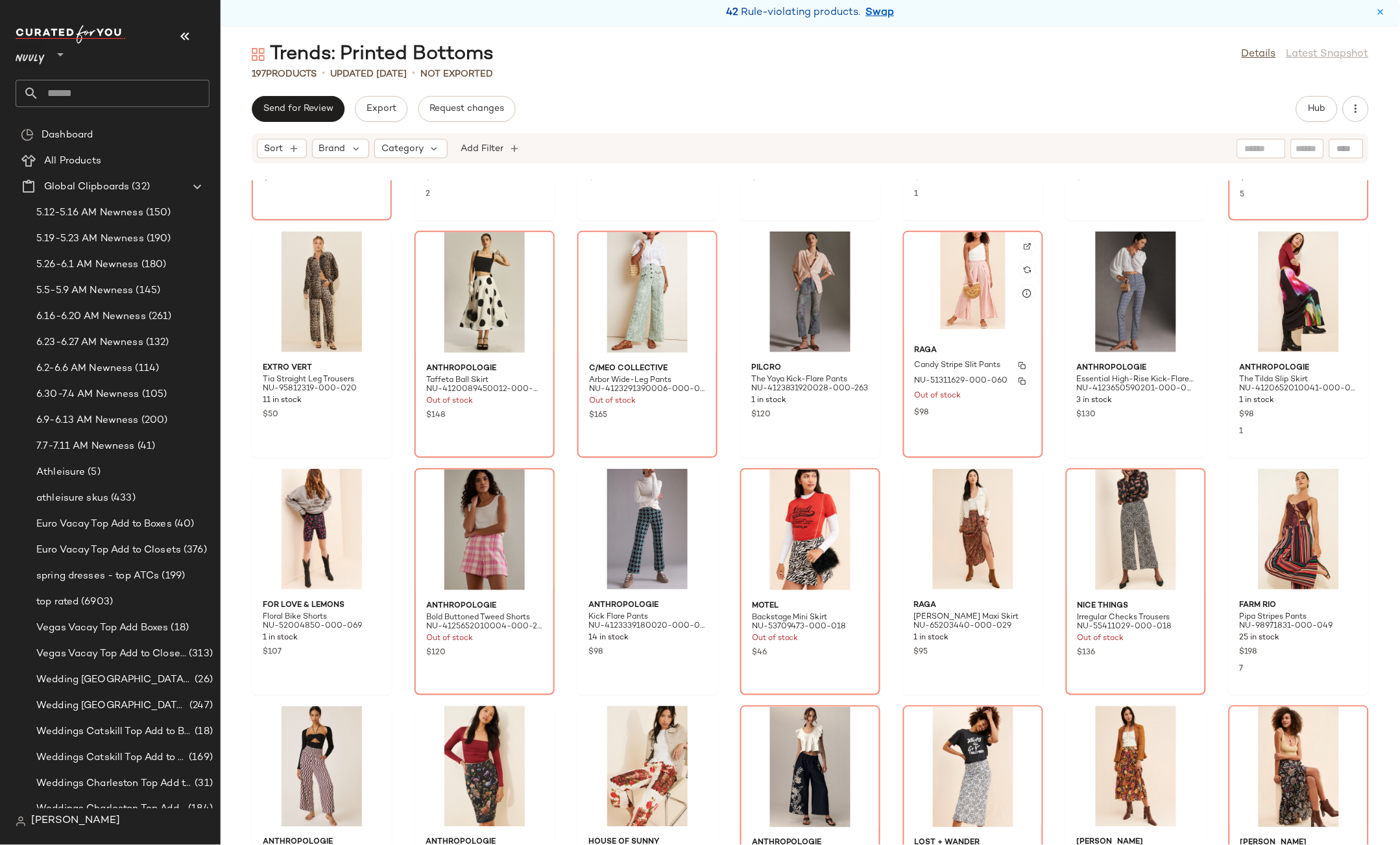 click on "Candy Stripe Slit Pants" at bounding box center [973, 366] 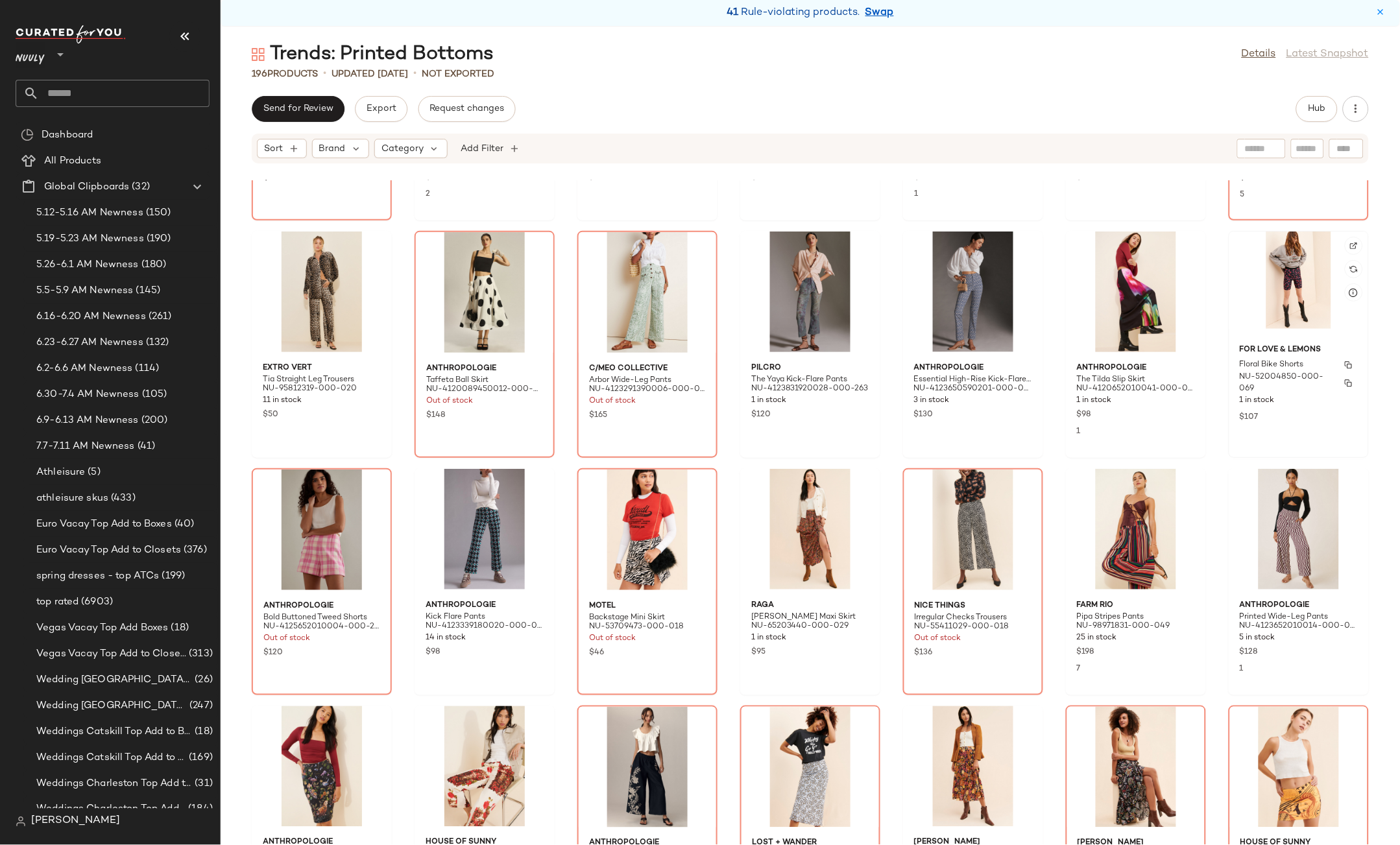 click on "Floral Bike Shorts" at bounding box center (1272, 365) 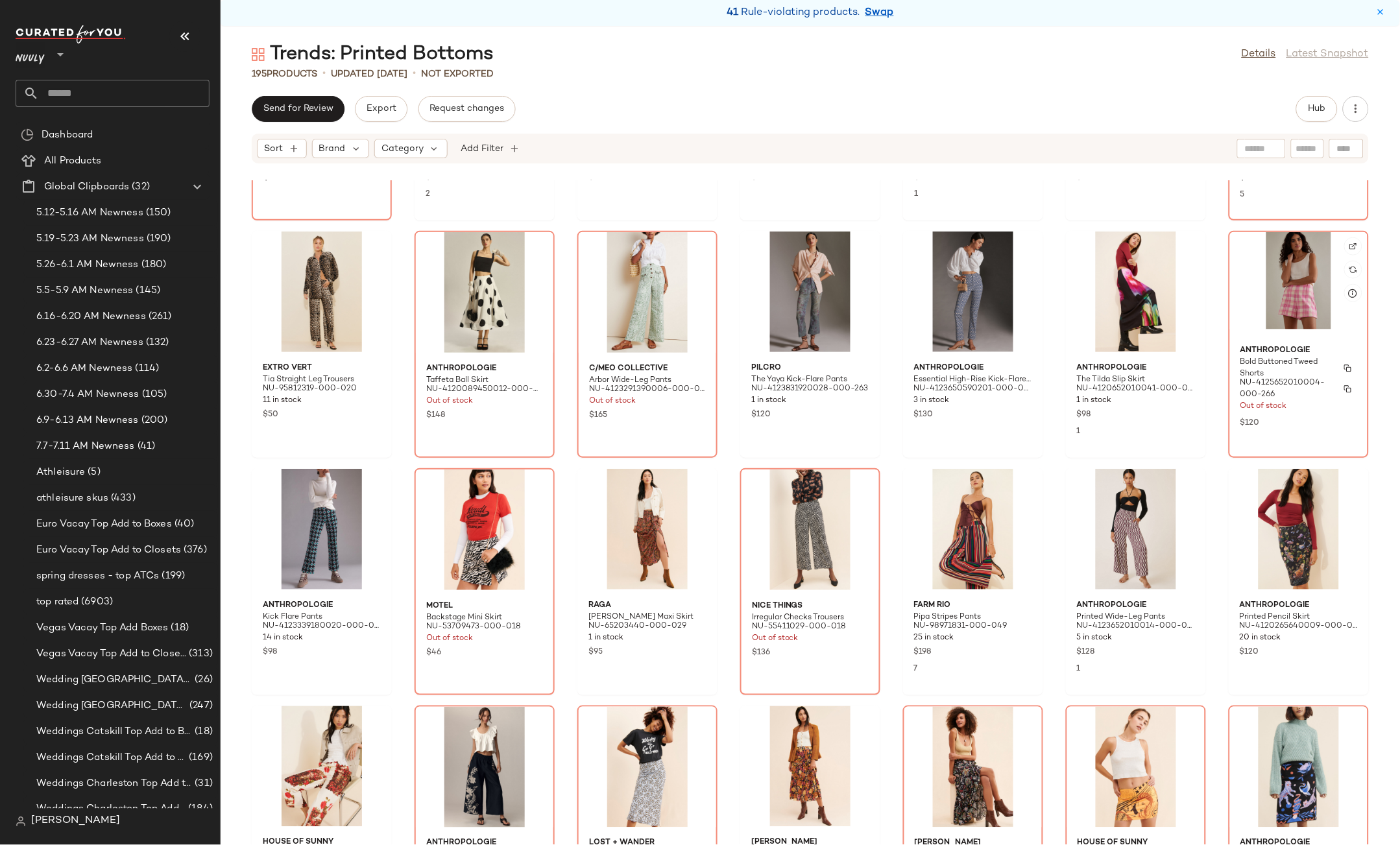 click on "NU-4125652010004-000-266" at bounding box center [1287, 389] 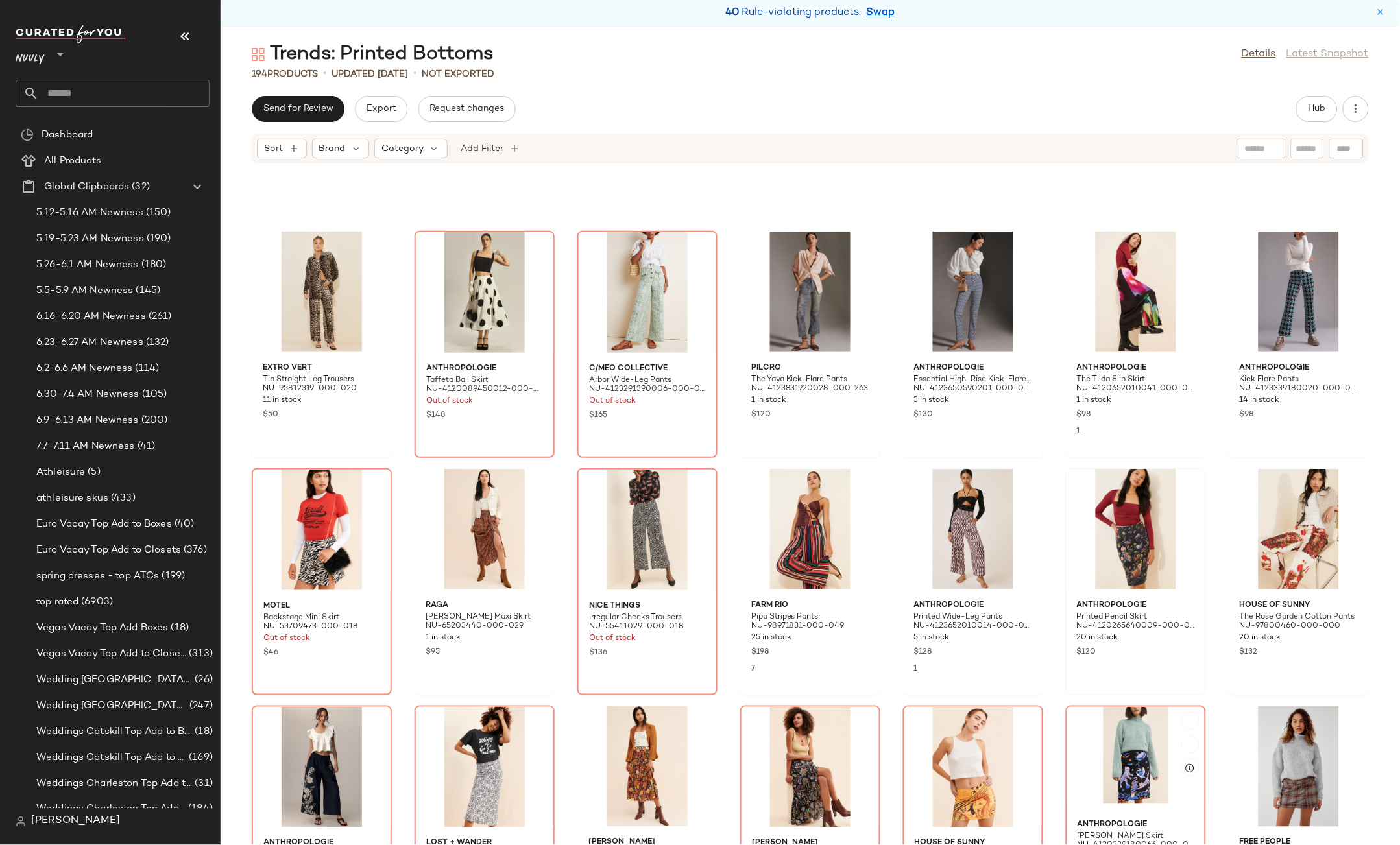 scroll, scrollTop: 2553, scrollLeft: 0, axis: vertical 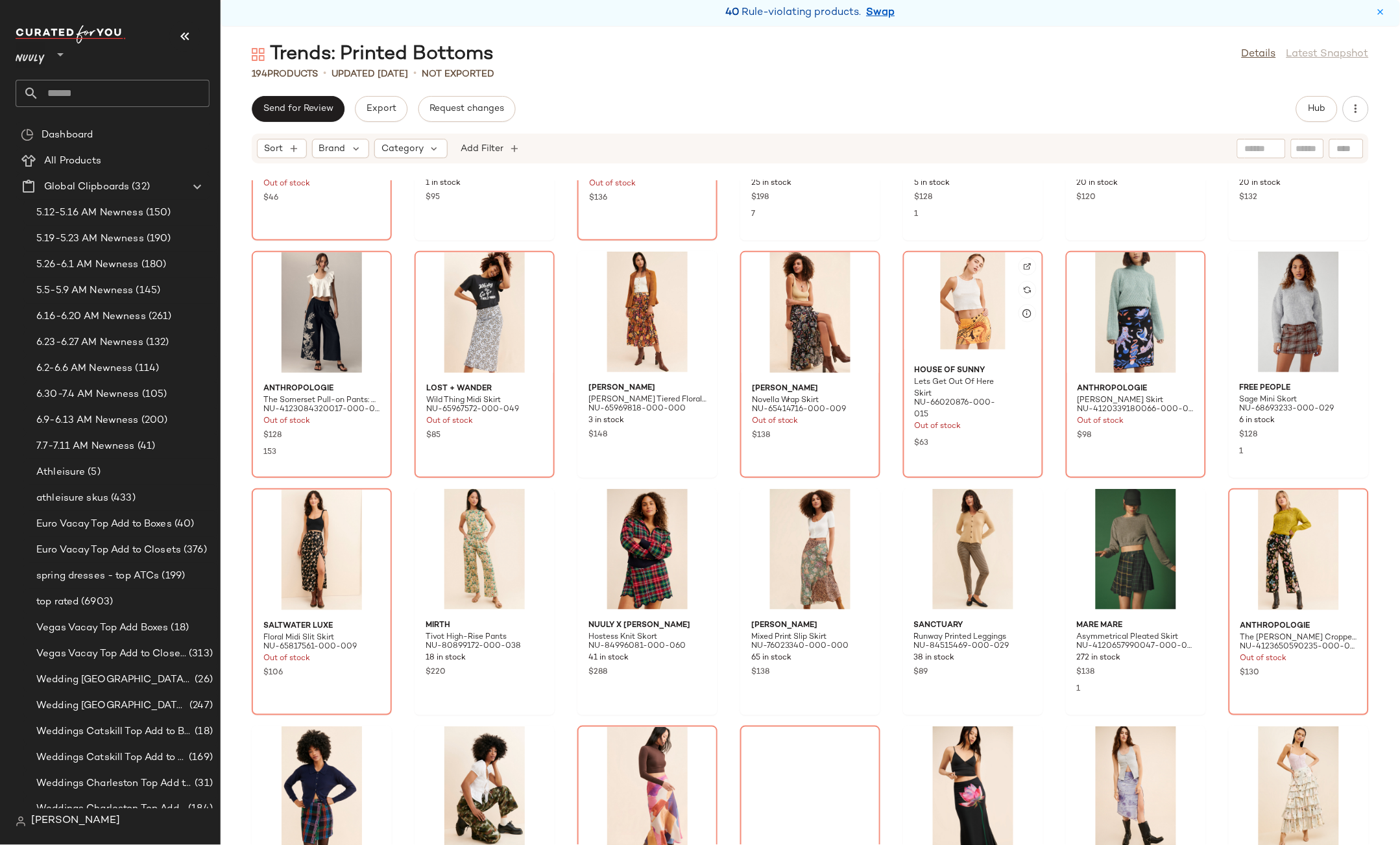 click on "Out of stock" at bounding box center (973, 427) 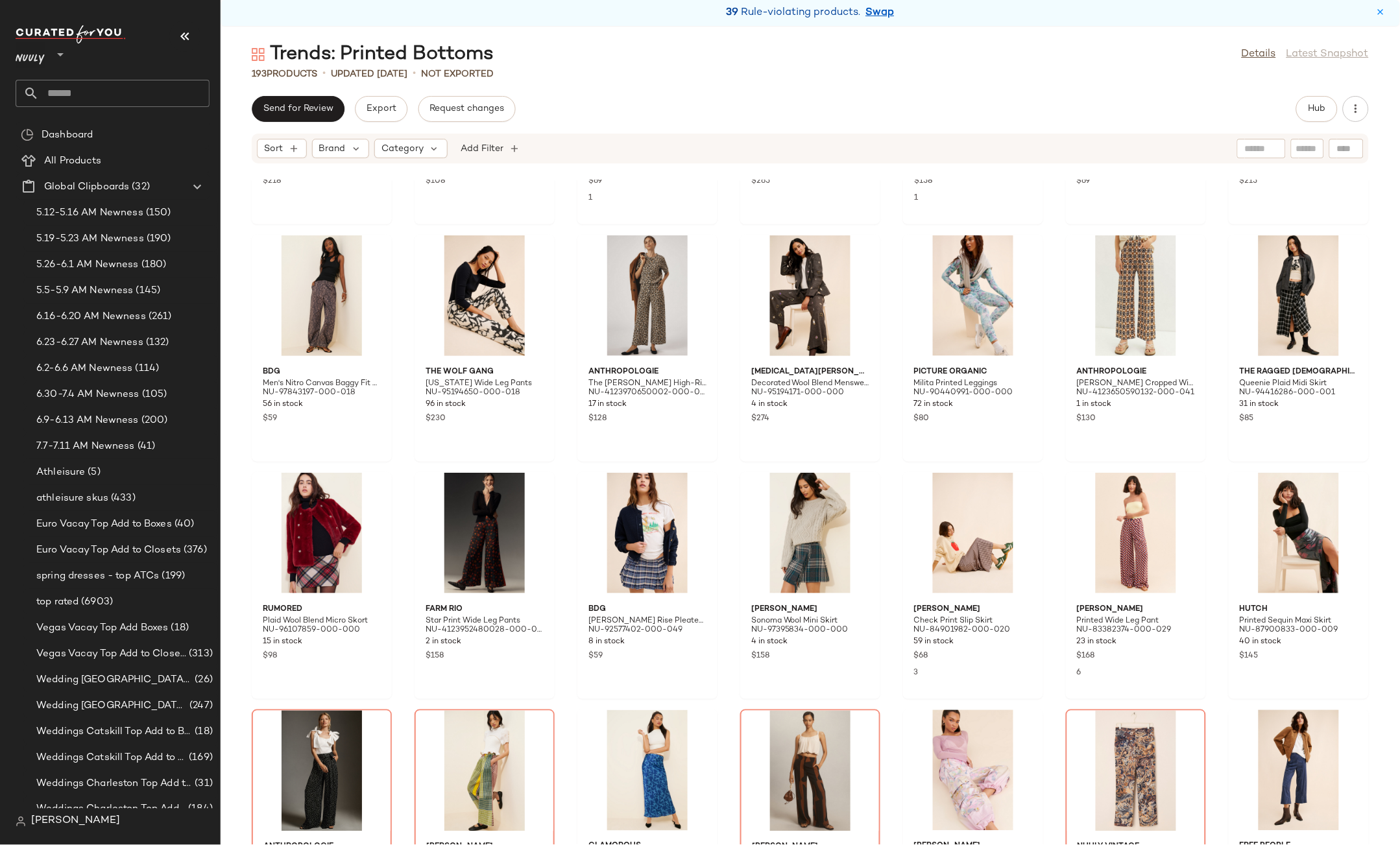 scroll, scrollTop: 3759, scrollLeft: 0, axis: vertical 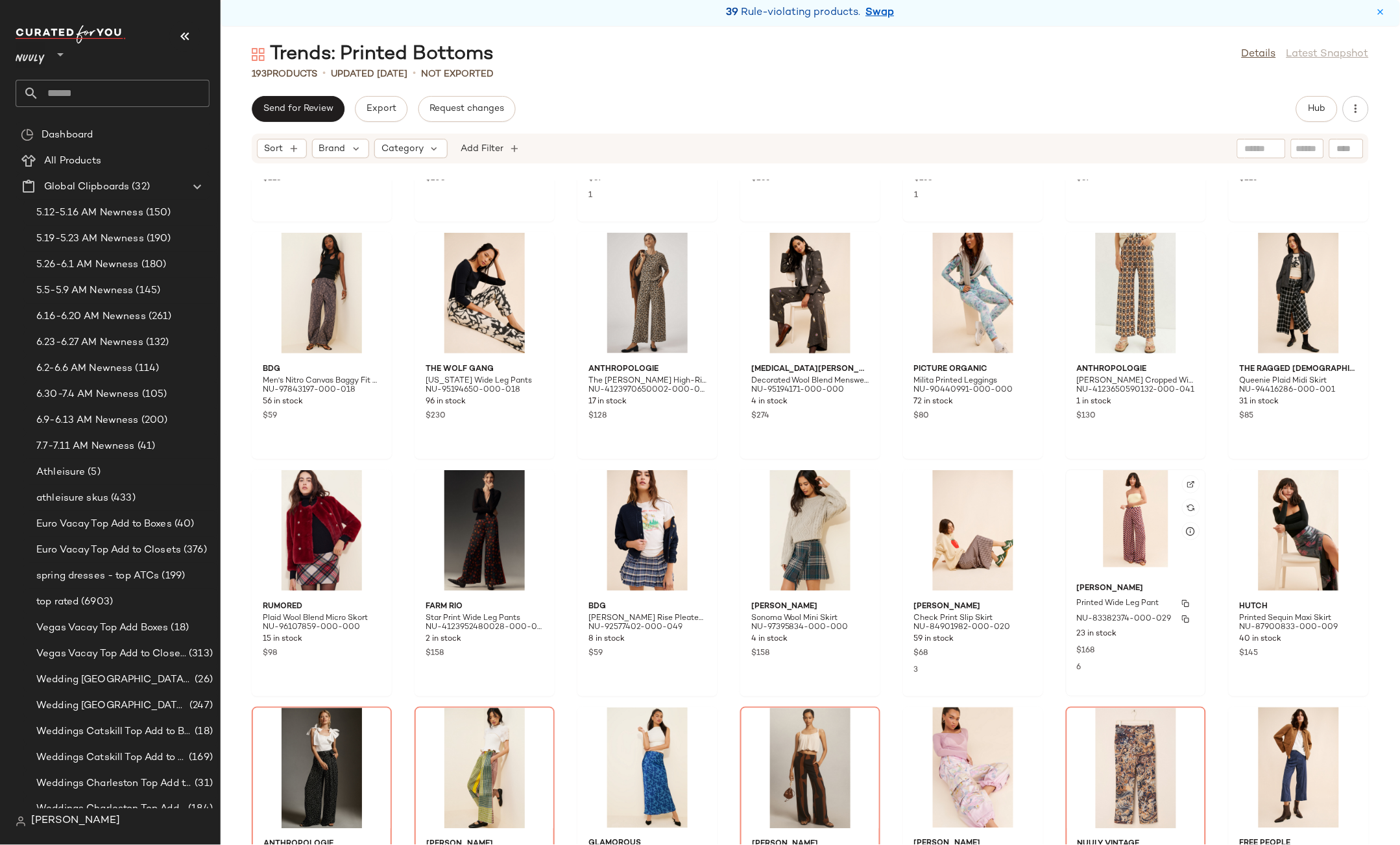 click on "Corey Lynn Calter Printed Wide Leg Pant NU-83382374-000-029 23 in stock $168 6" 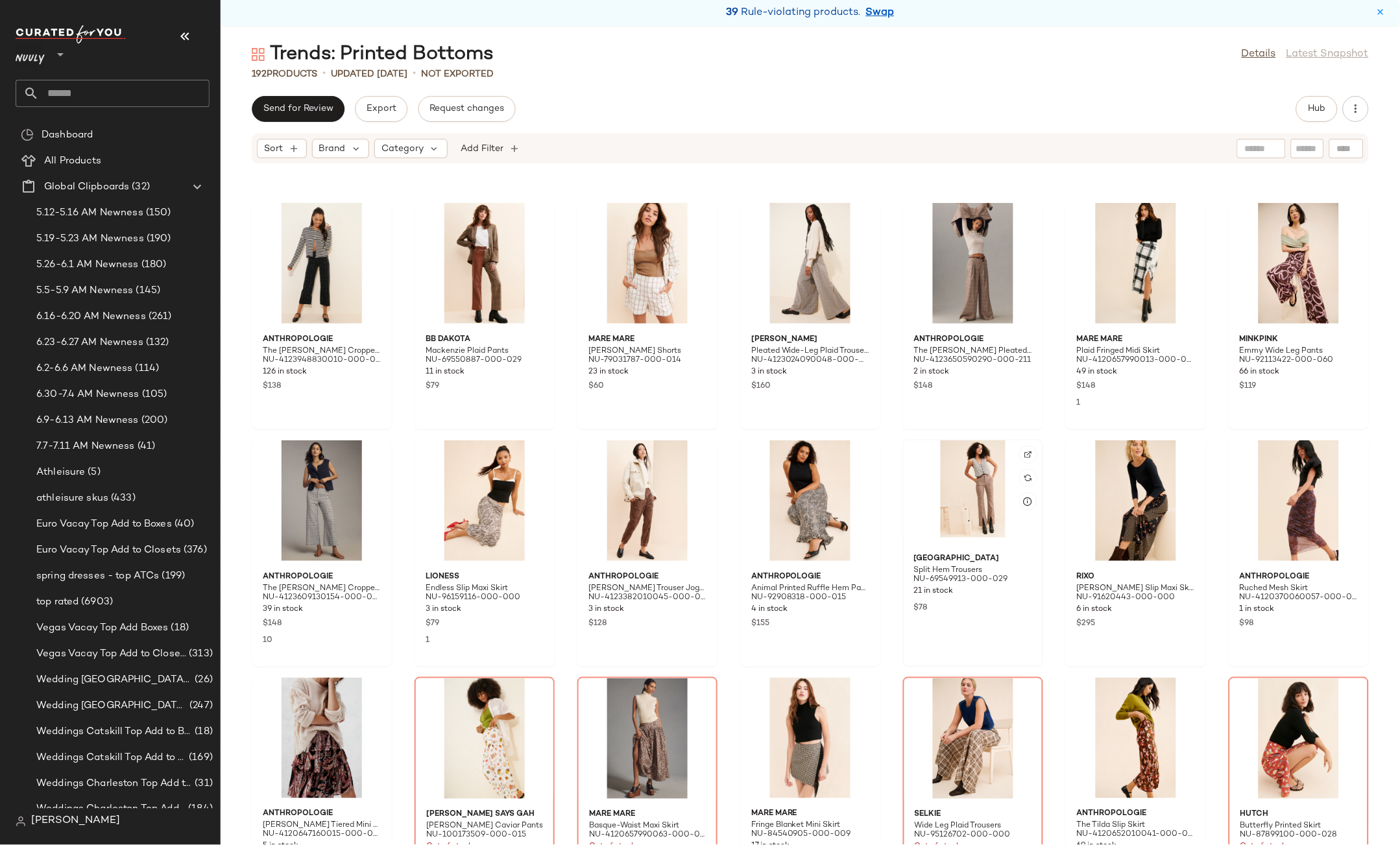 scroll, scrollTop: 5921, scrollLeft: 0, axis: vertical 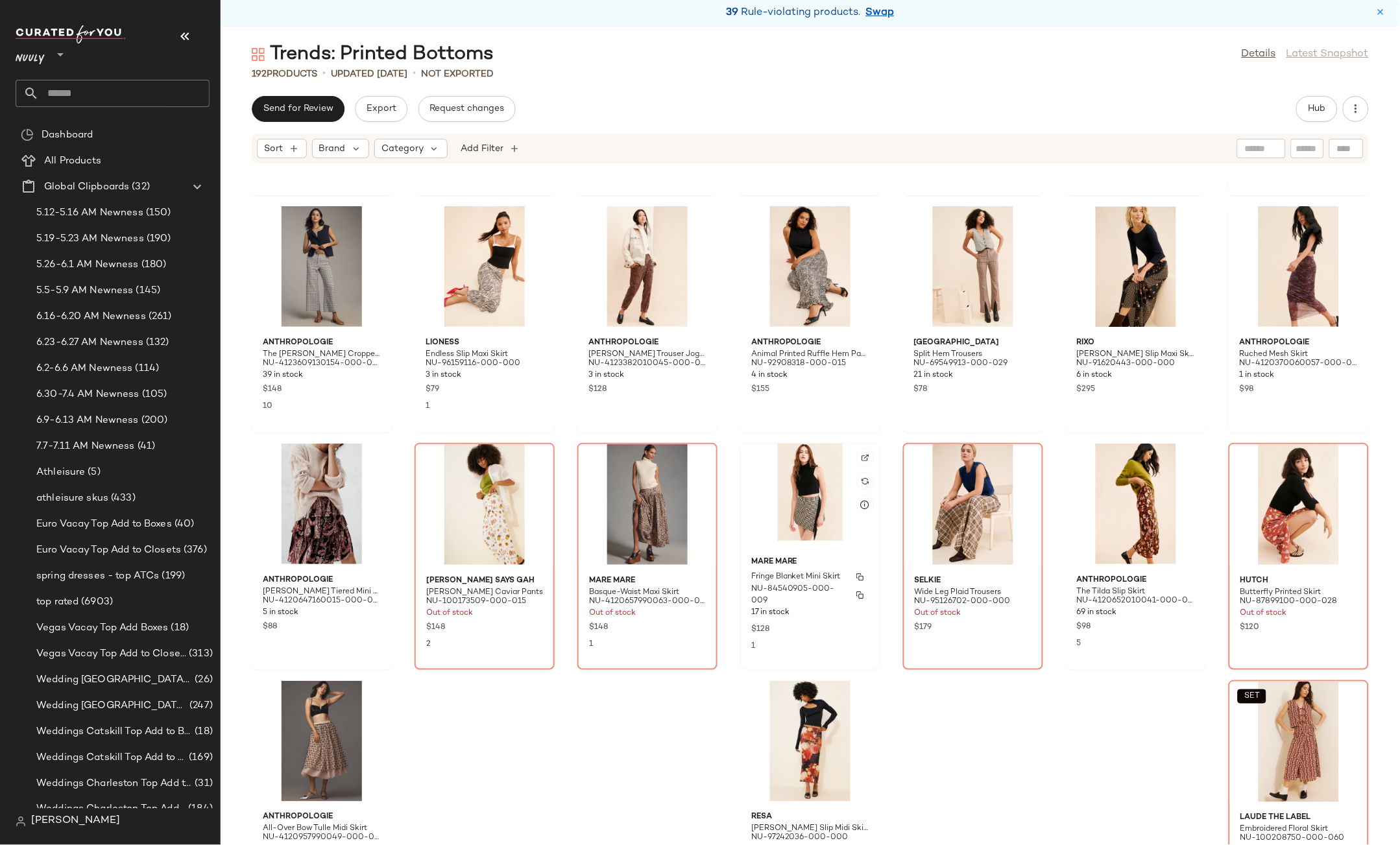 click on "Mare Mare Fringe Blanket Mini Skirt NU-84540905-000-009 17 in stock $128 1" 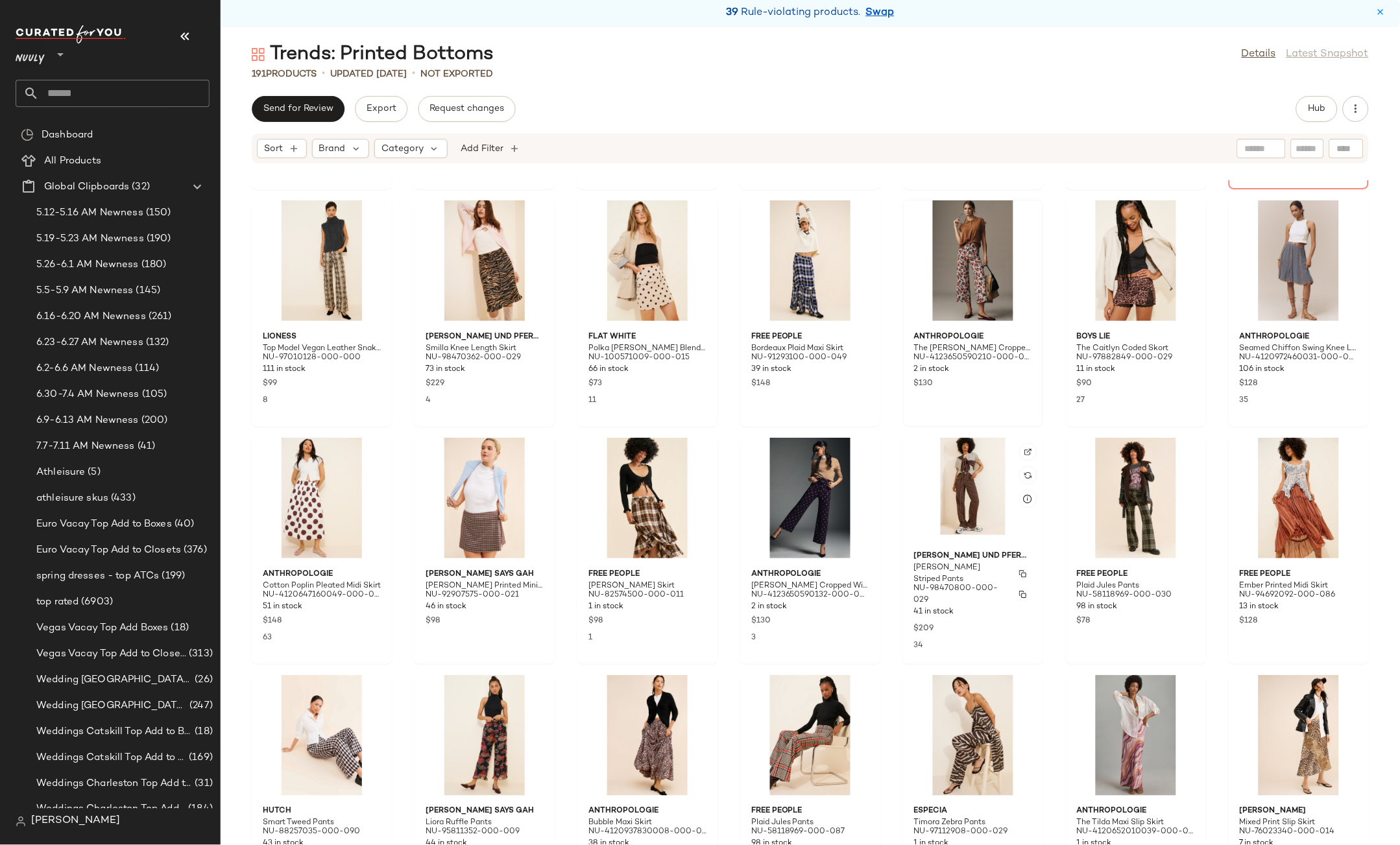 scroll, scrollTop: 0, scrollLeft: 0, axis: both 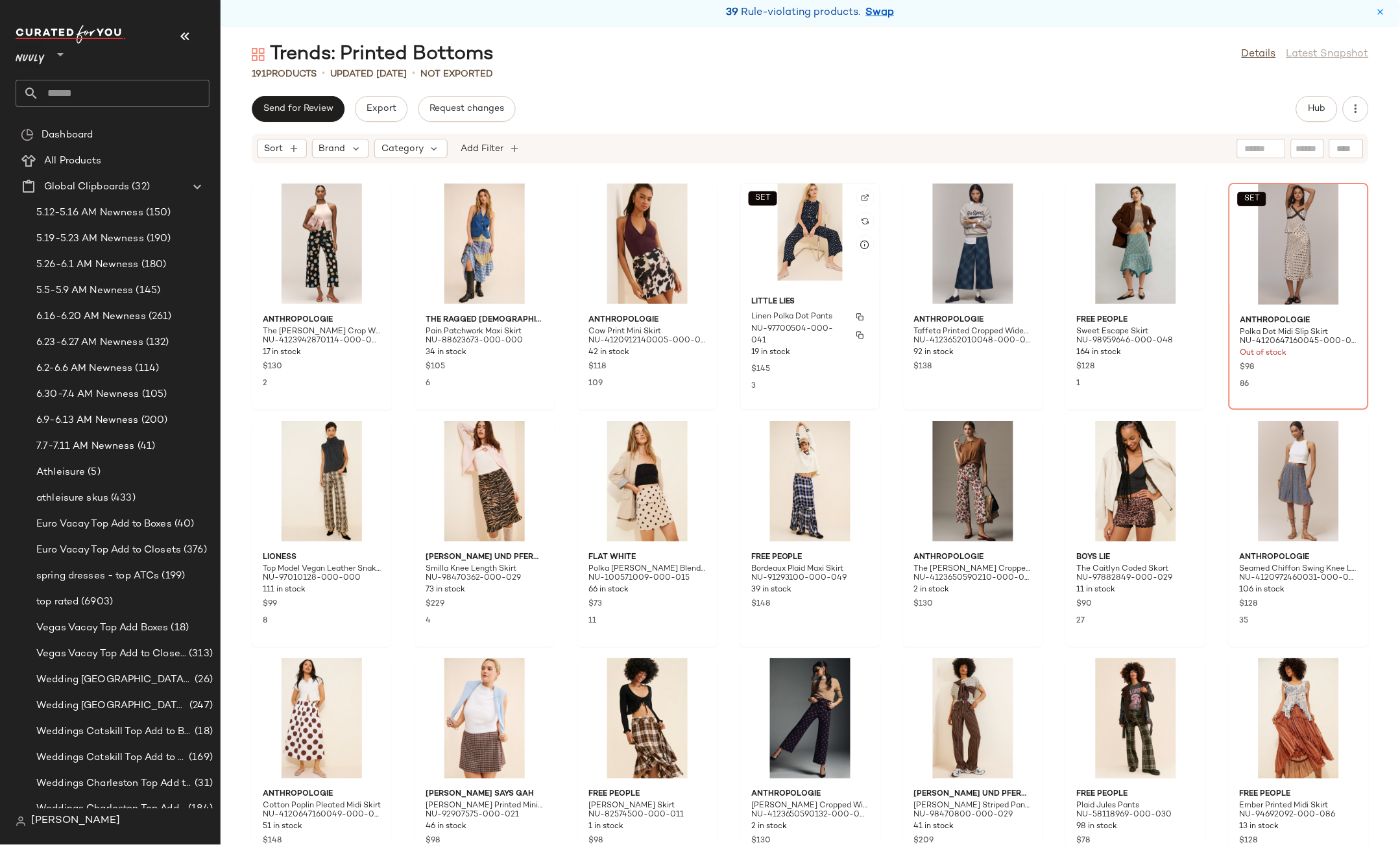 click on "Linen Polka Dot Pants" at bounding box center [792, 317] 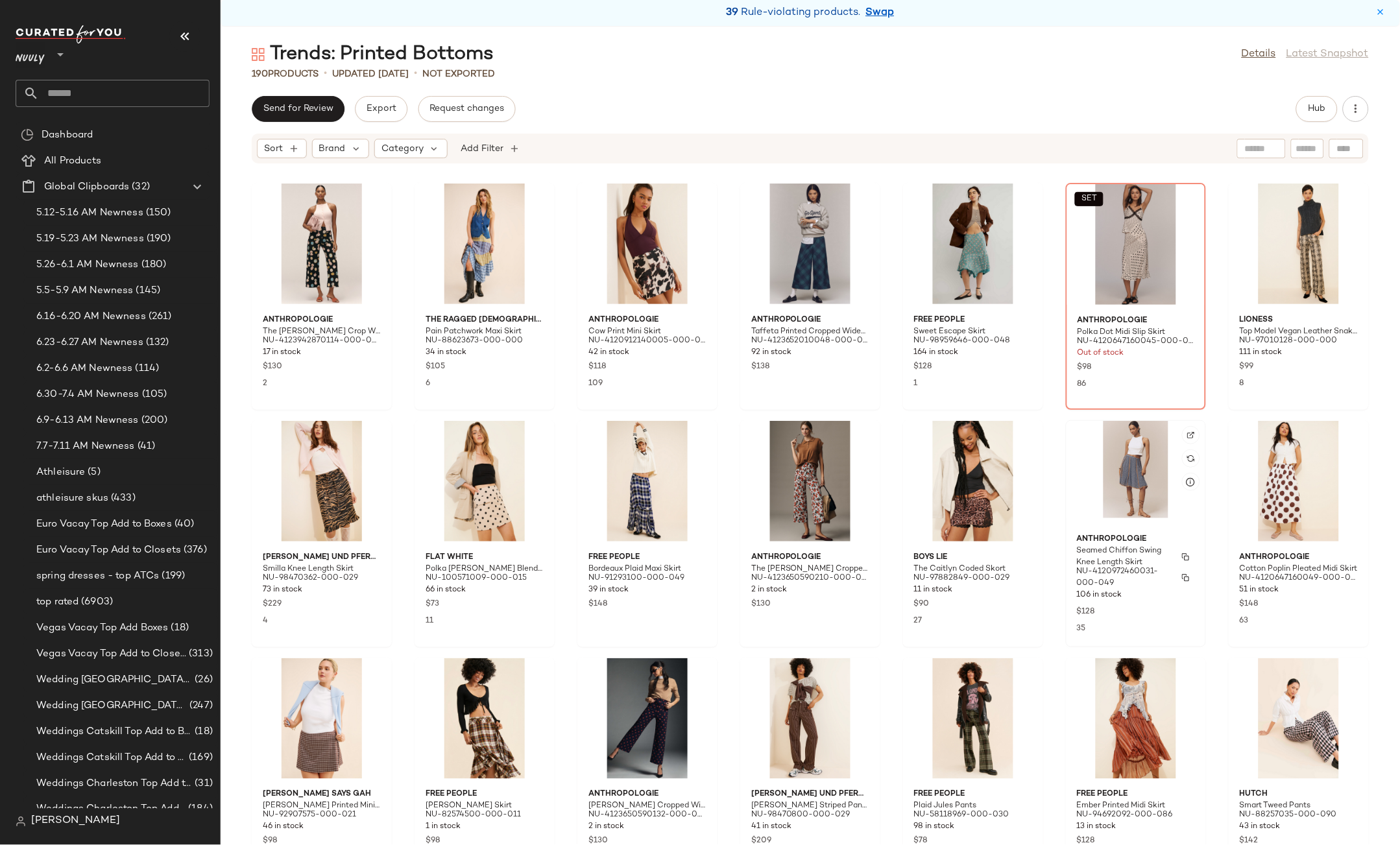 click on "Anthropologie Seamed Chiffon Swing Knee Length Skirt NU-4120972460031-000-049 106 in stock $128 35" 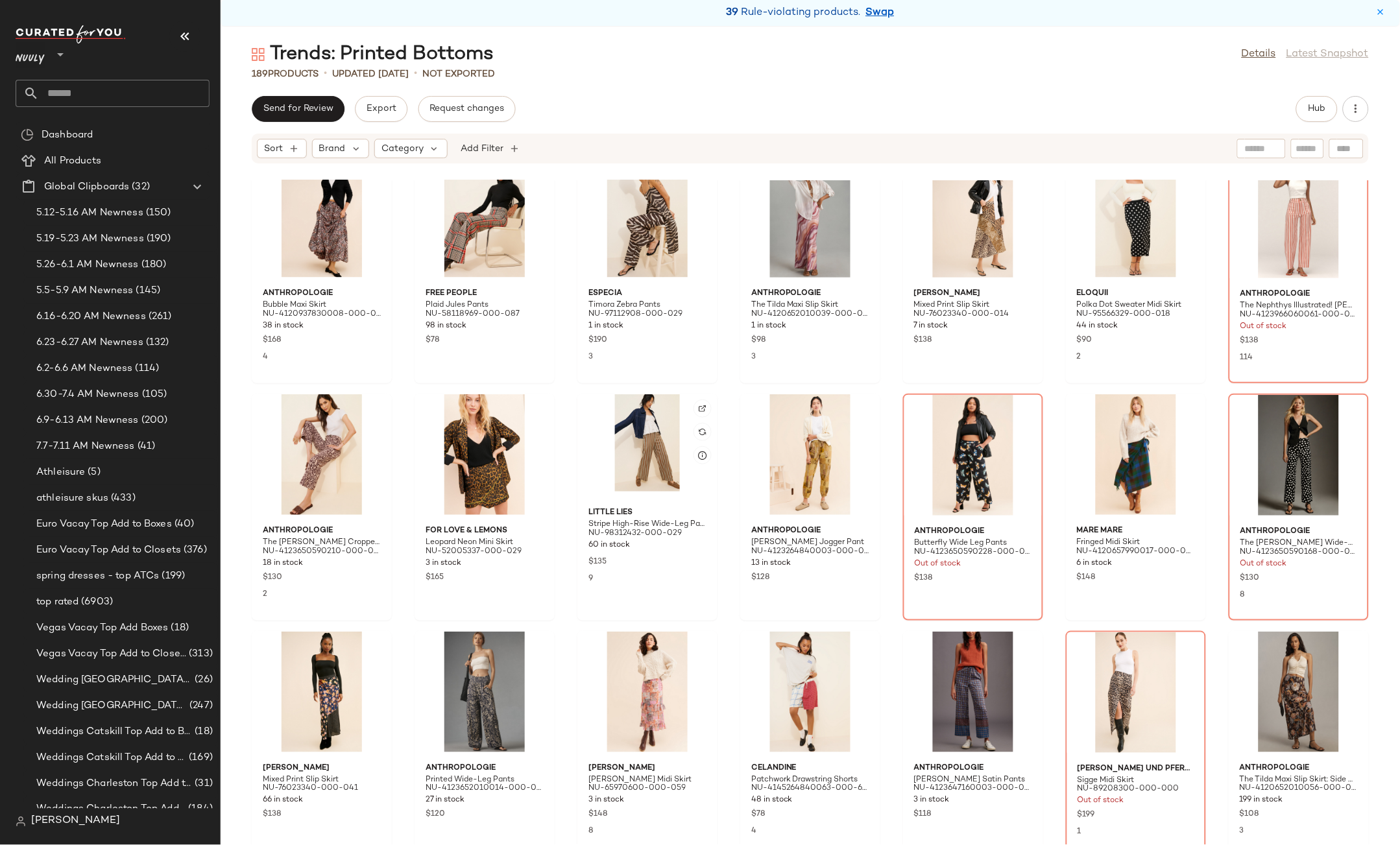 scroll, scrollTop: 753, scrollLeft: 0, axis: vertical 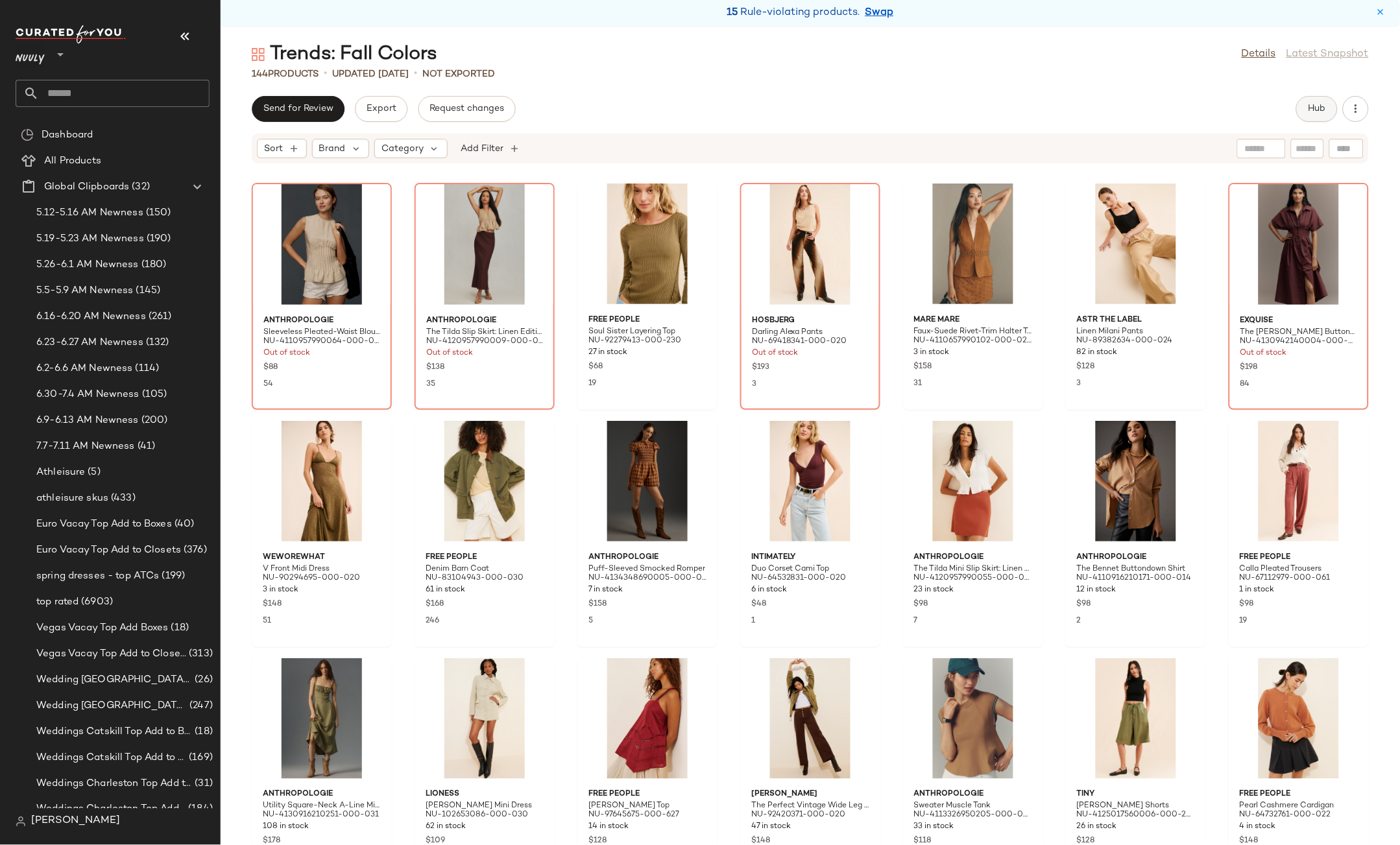 click on "Hub" at bounding box center (1317, 109) 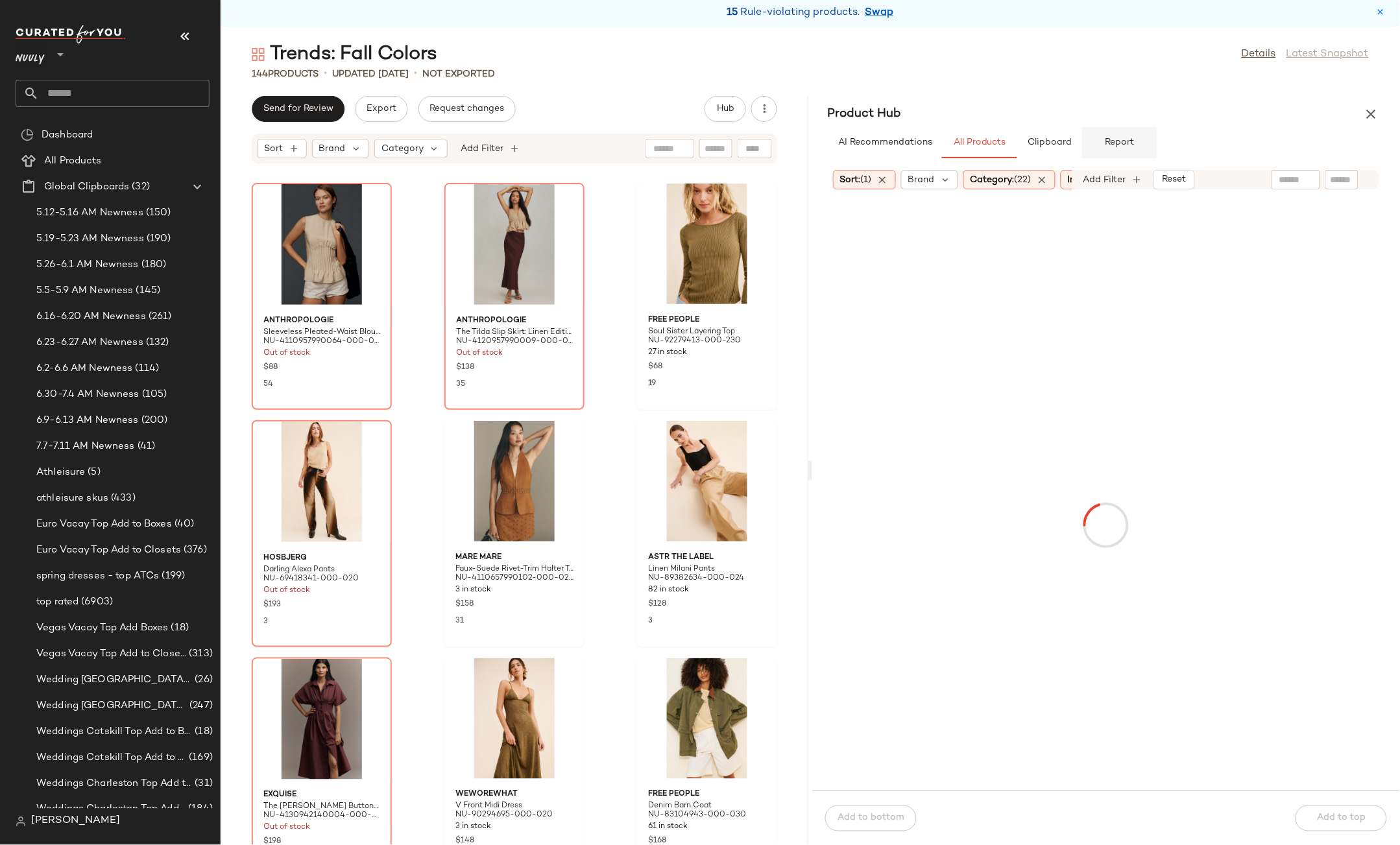 click on "Report" 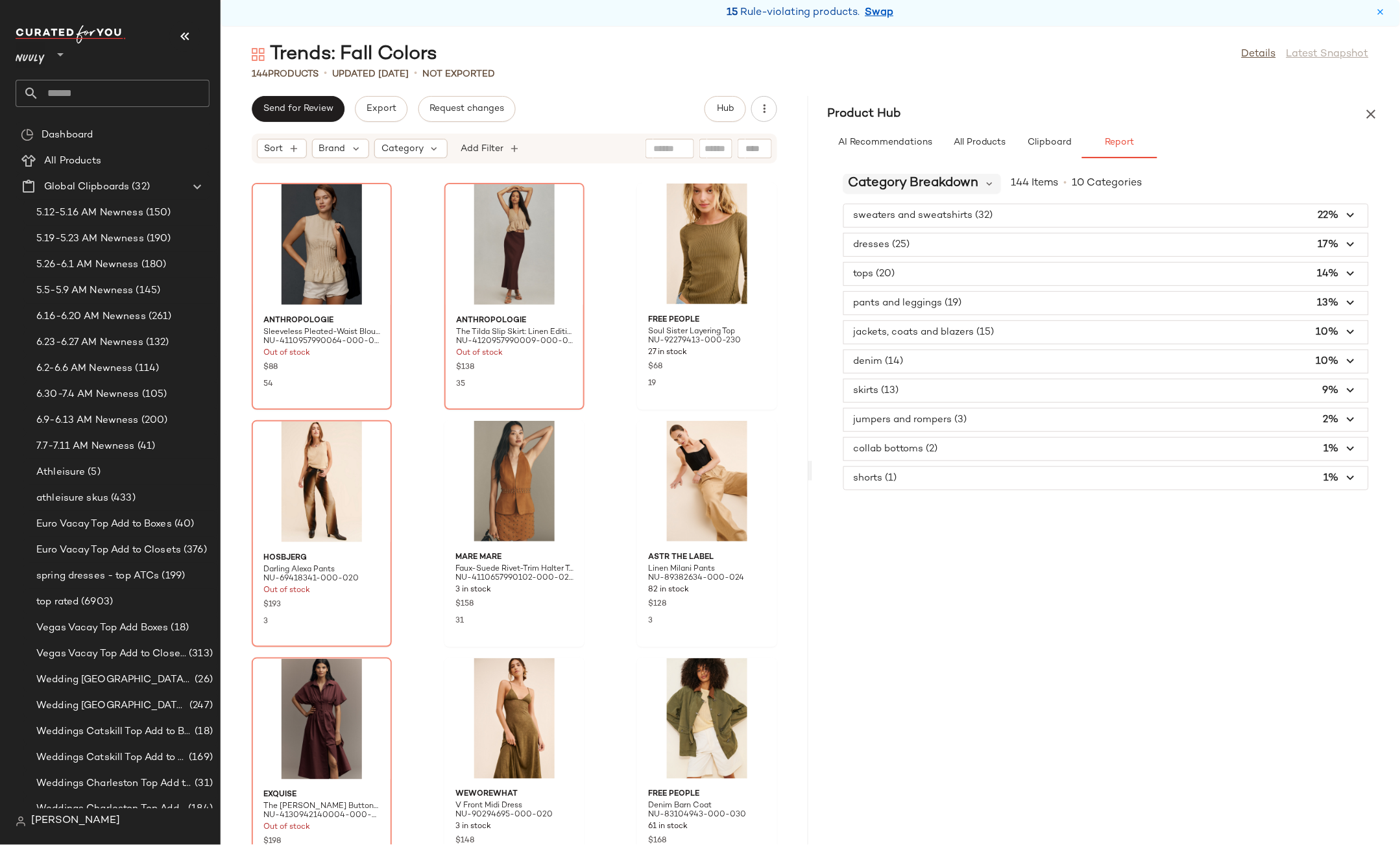 click on "Category Breakdown" at bounding box center (913, 184) 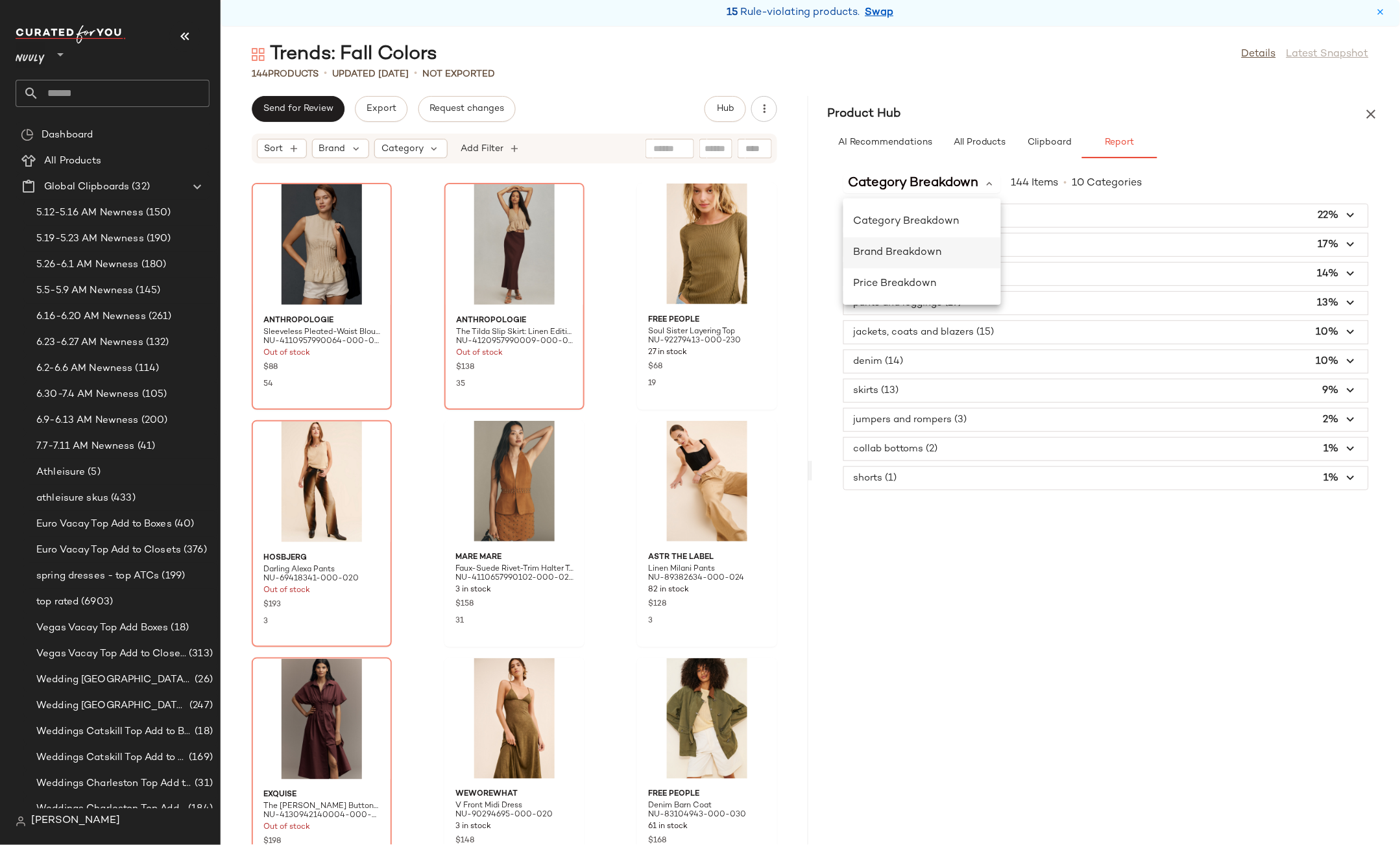 click on "Brand Breakdown" 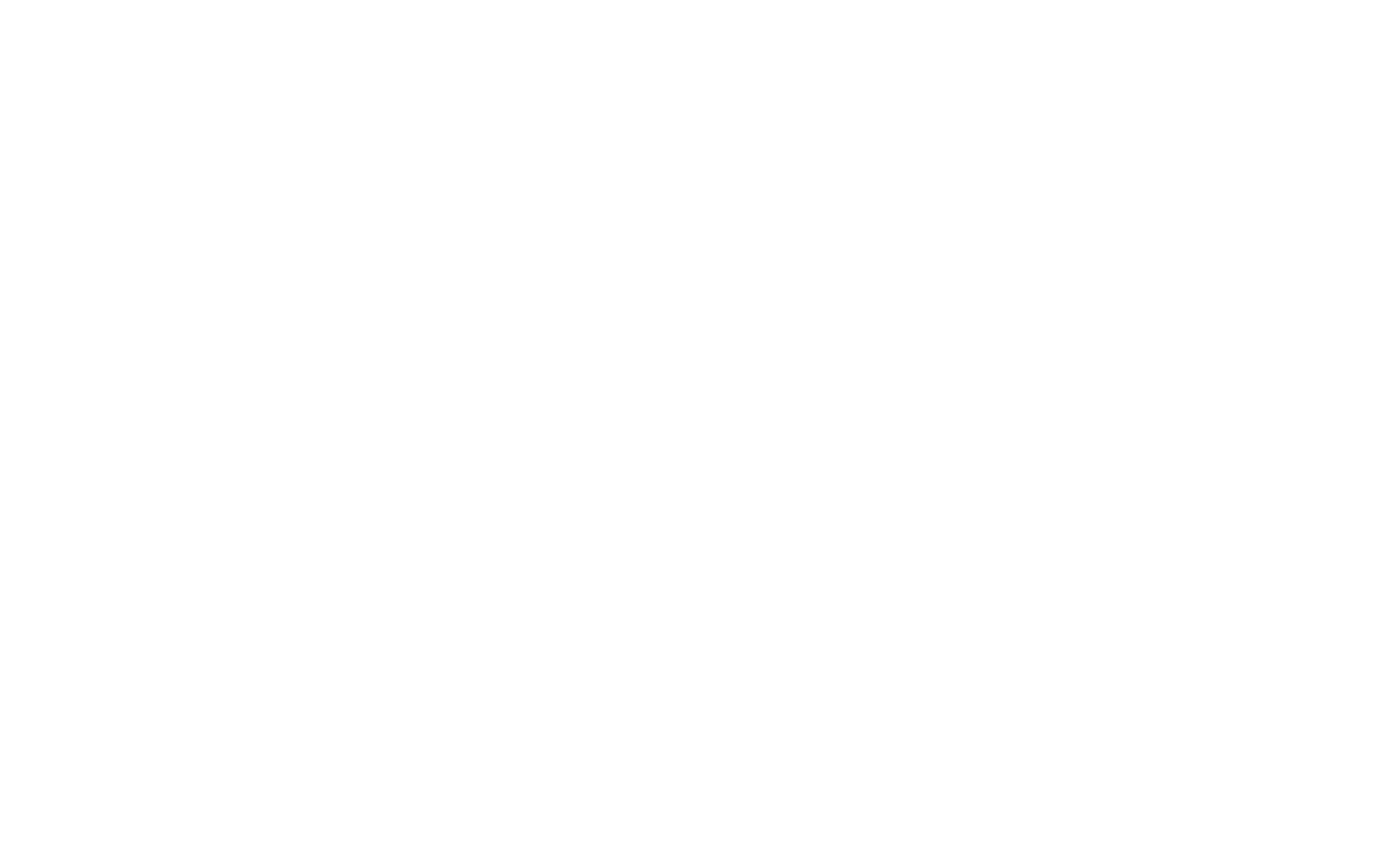 scroll, scrollTop: 0, scrollLeft: 0, axis: both 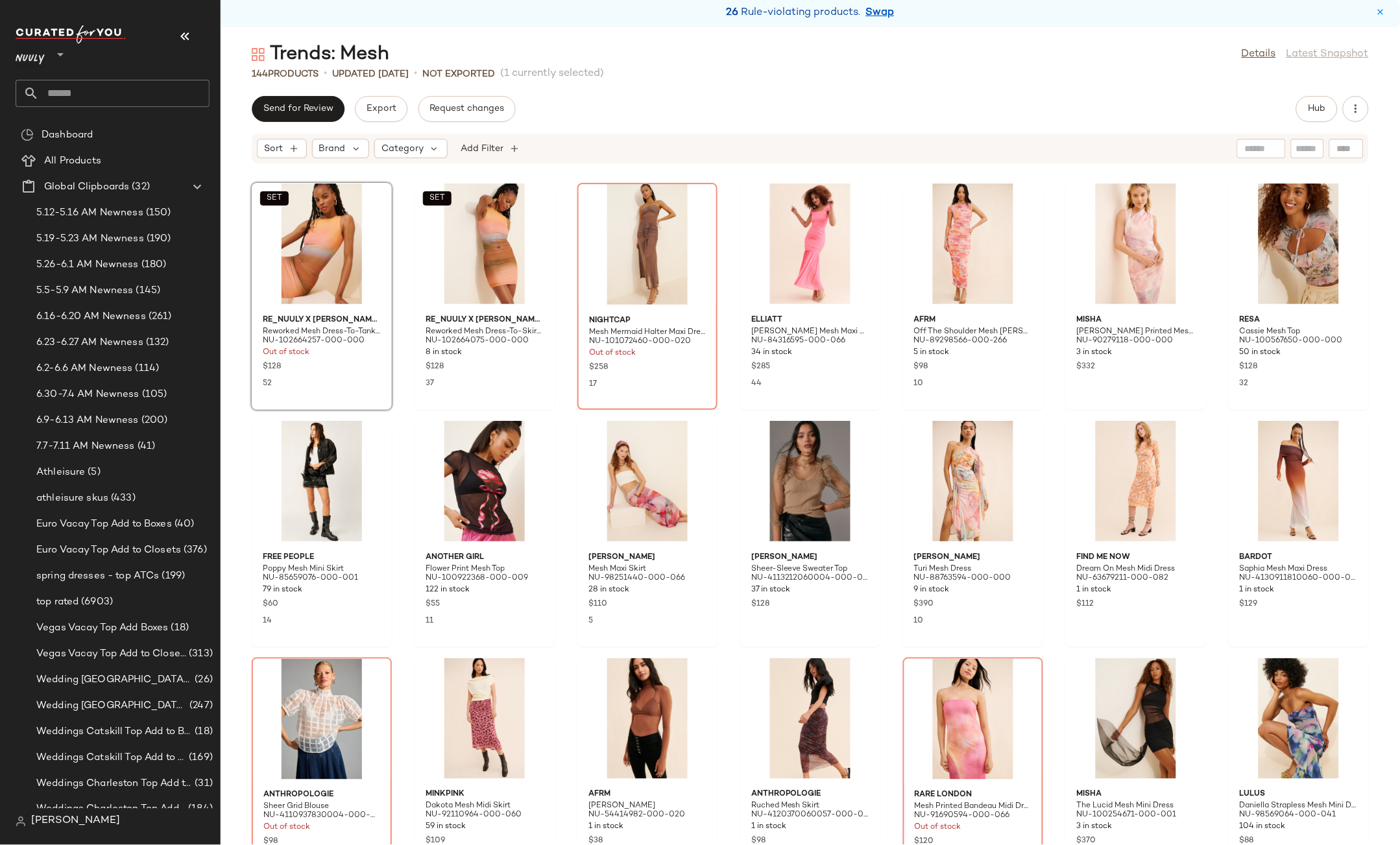 click on "SET  Re_Nuuly x Riley Vintage Reworked Mesh Dress-To-Tank Tank Top NU-102664257-000-000 Out of stock $128 52  SET  Re_Nuuly x Riley Vintage Reworked Mesh Dress-To-Skirt Mini Skirt NU-102664075-000-000 8 in stock $128 37 Nightcap Mesh Mermaid Halter Maxi Dress NU-101072460-000-020 Out of stock $258 17 Elliatt Capra Mesh Maxi Dress NU-84316595-000-066 34 in stock $285 44 AFRM Off The Shoulder Mesh Ruch Maxi Dress NU-89298566-000-266 5 in stock $98 10 MISHA Tillie Printed Mesh Midi Dress NU-90279118-000-000 3 in stock $332 Resa Cassie Mesh Top NU-100567650-000-000 50 in stock $128 32 Free People Poppy Mesh Mini Skirt NU-85659076-000-001 79 in stock $60 14 Another Girl Flower Print Mesh Top NU-100922368-000-009 122 in stock $55 11 Kachel Mesh Maxi Skirt NU-98251440-000-066 28 in stock $110 5 Dolan Sheer-Sleeve Sweater Top NU-4113212060004-000-015 37 in stock $128 Andrea Iyamah Turi Mesh Dress NU-88763594-000-000 9 in stock $390 10 Find Me Now Dream On Mesh Midi Dress NU-63679211-000-082 1 in stock $112 Bardot 1" 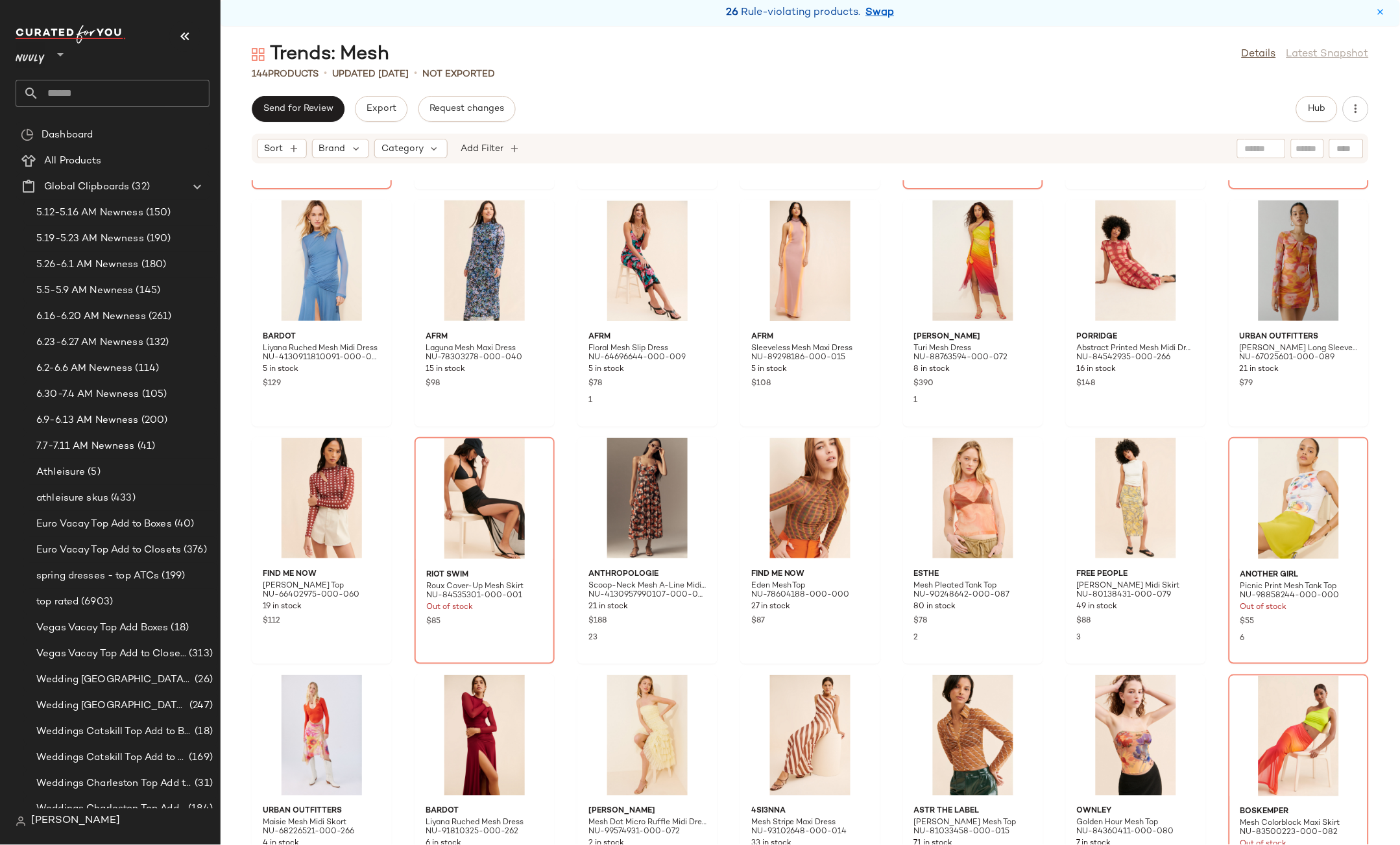 scroll, scrollTop: 1180, scrollLeft: 0, axis: vertical 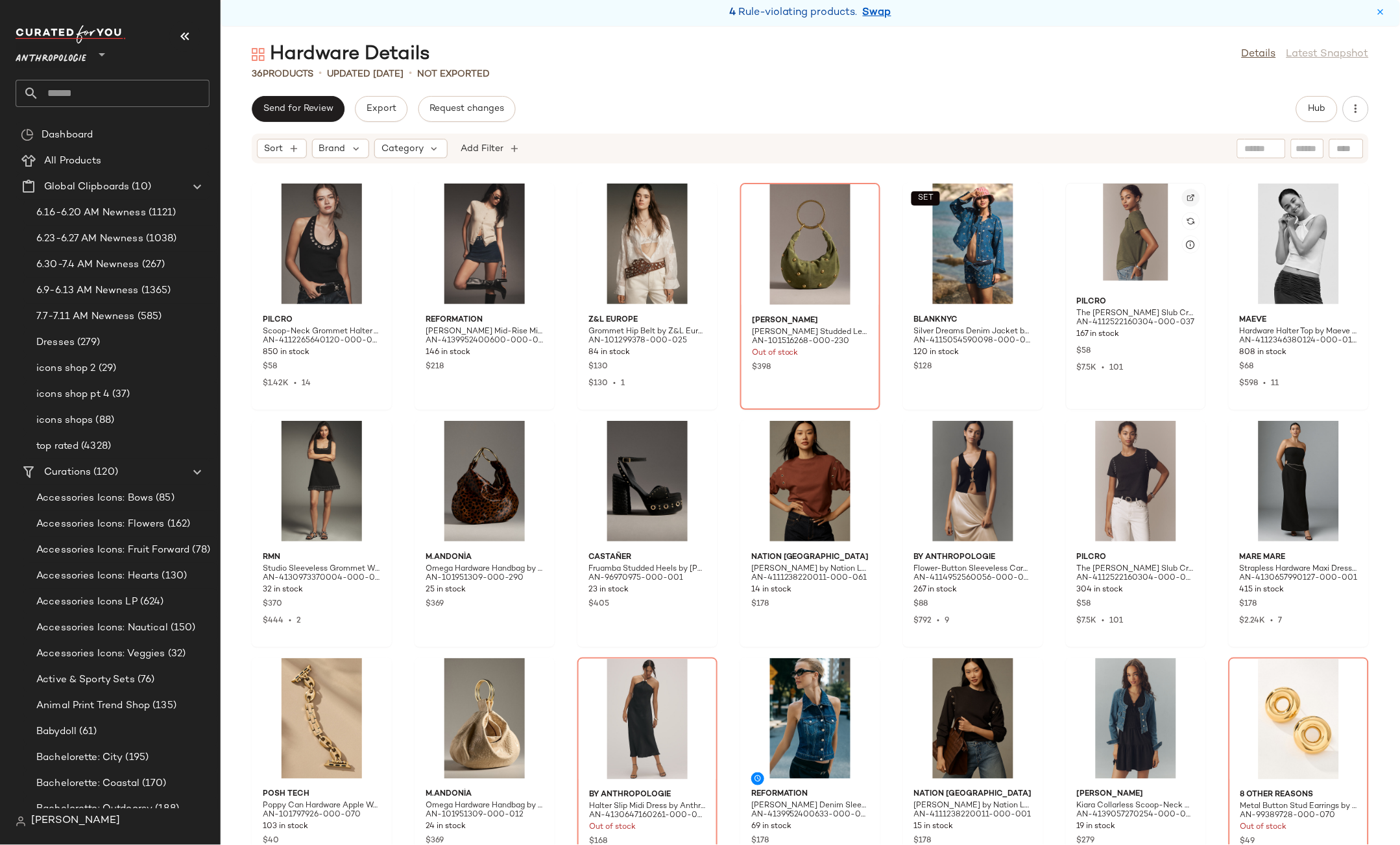 click 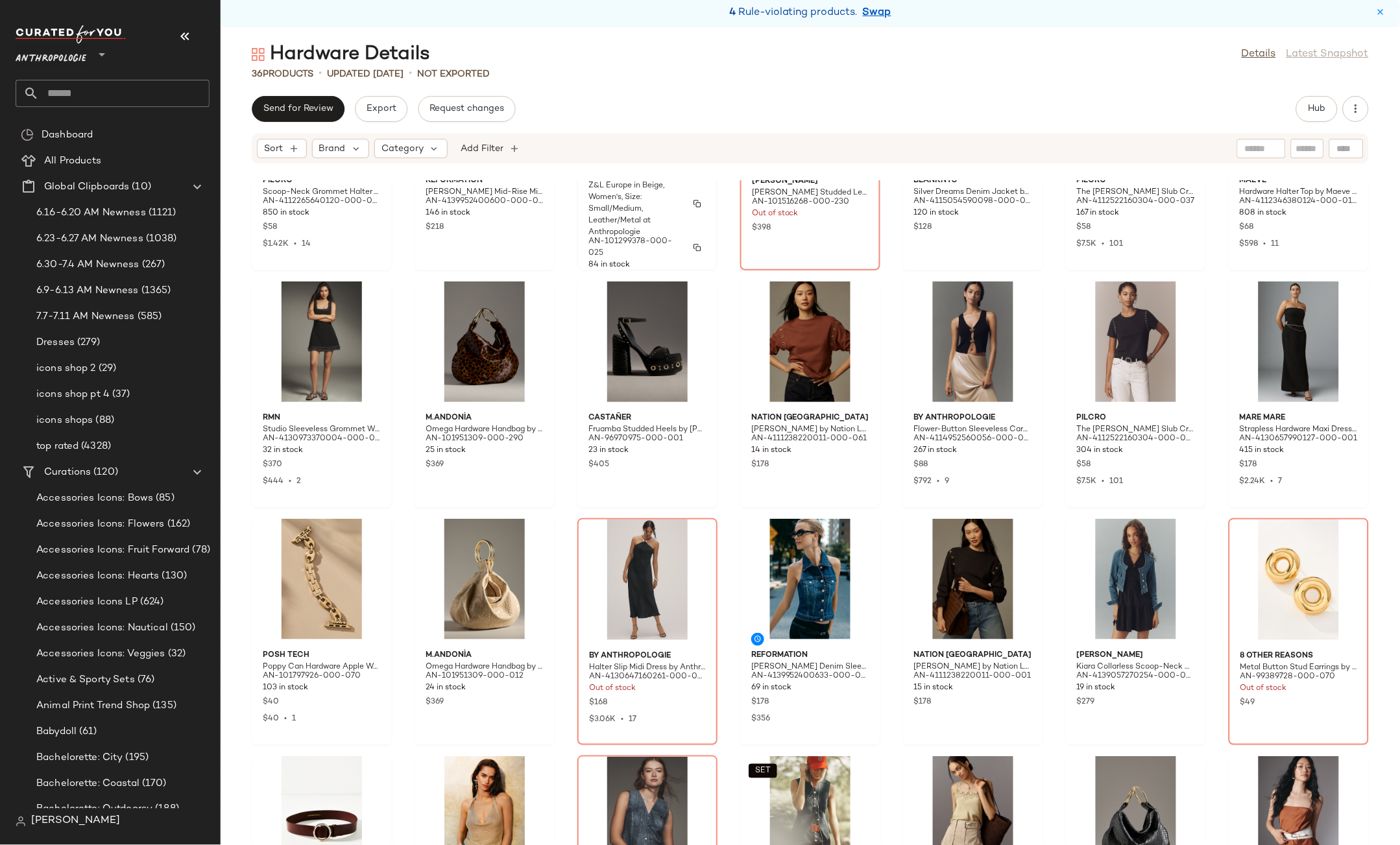 scroll, scrollTop: 0, scrollLeft: 0, axis: both 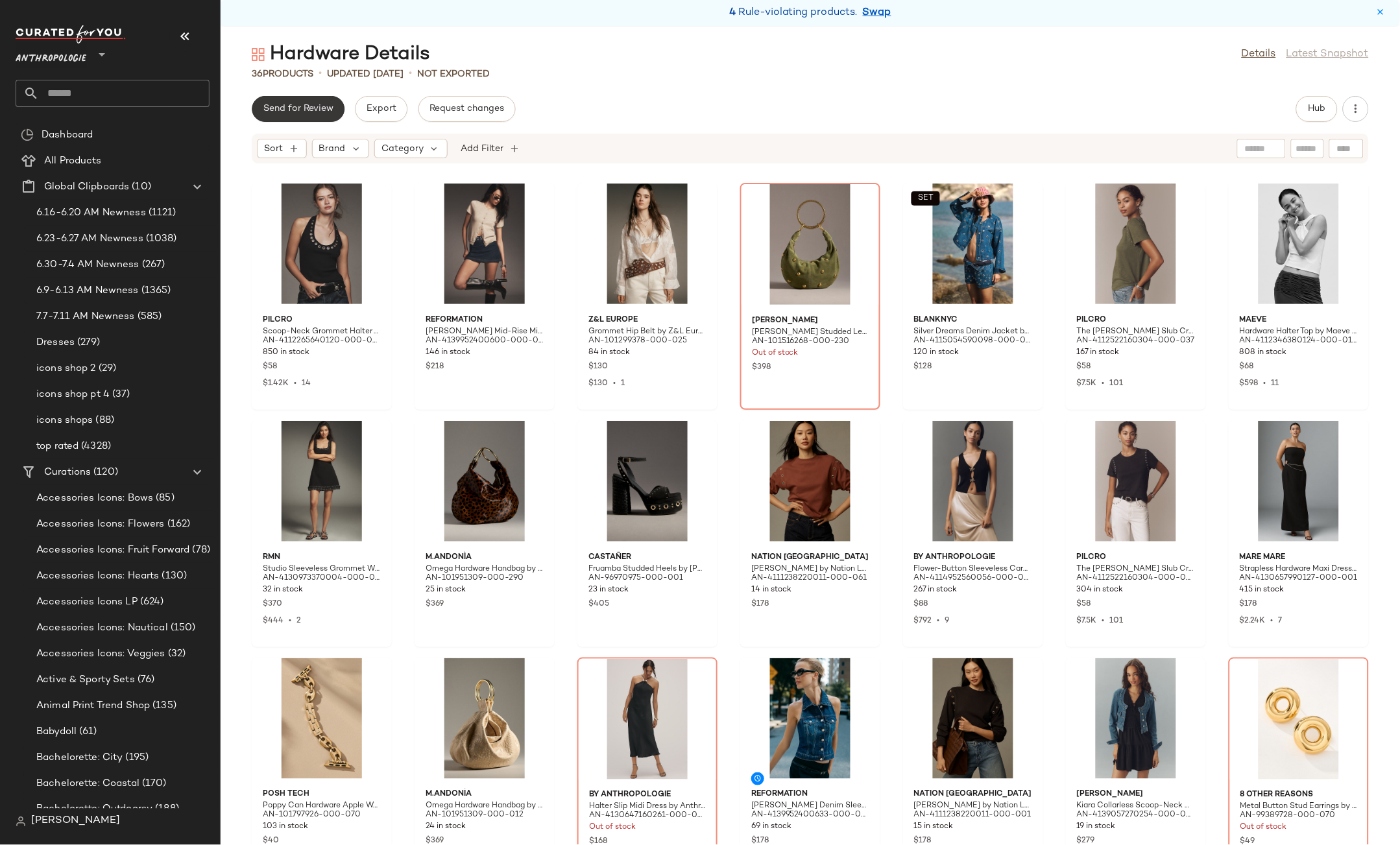 click on "Send for Review" 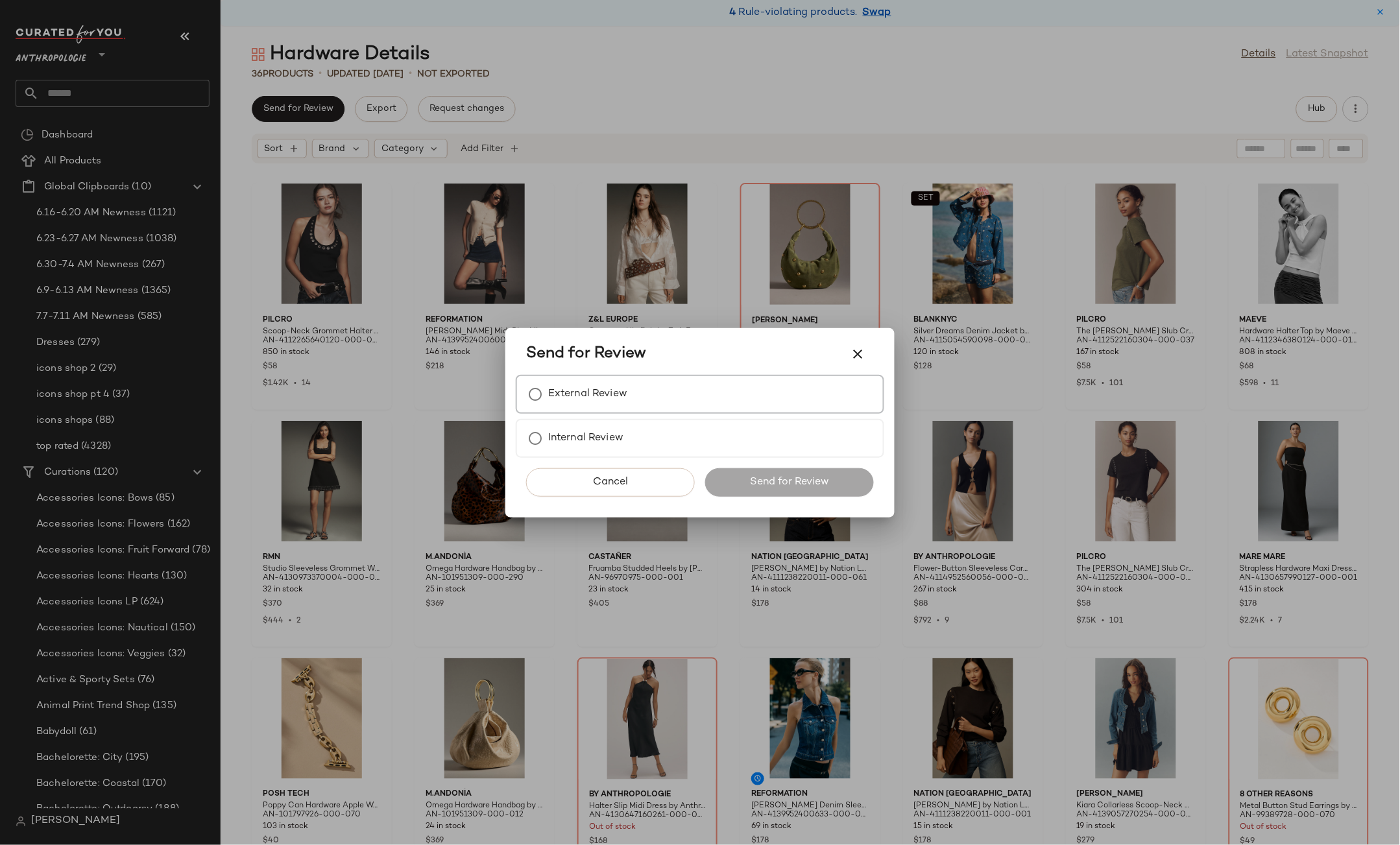click on "External Review" at bounding box center (700, 394) 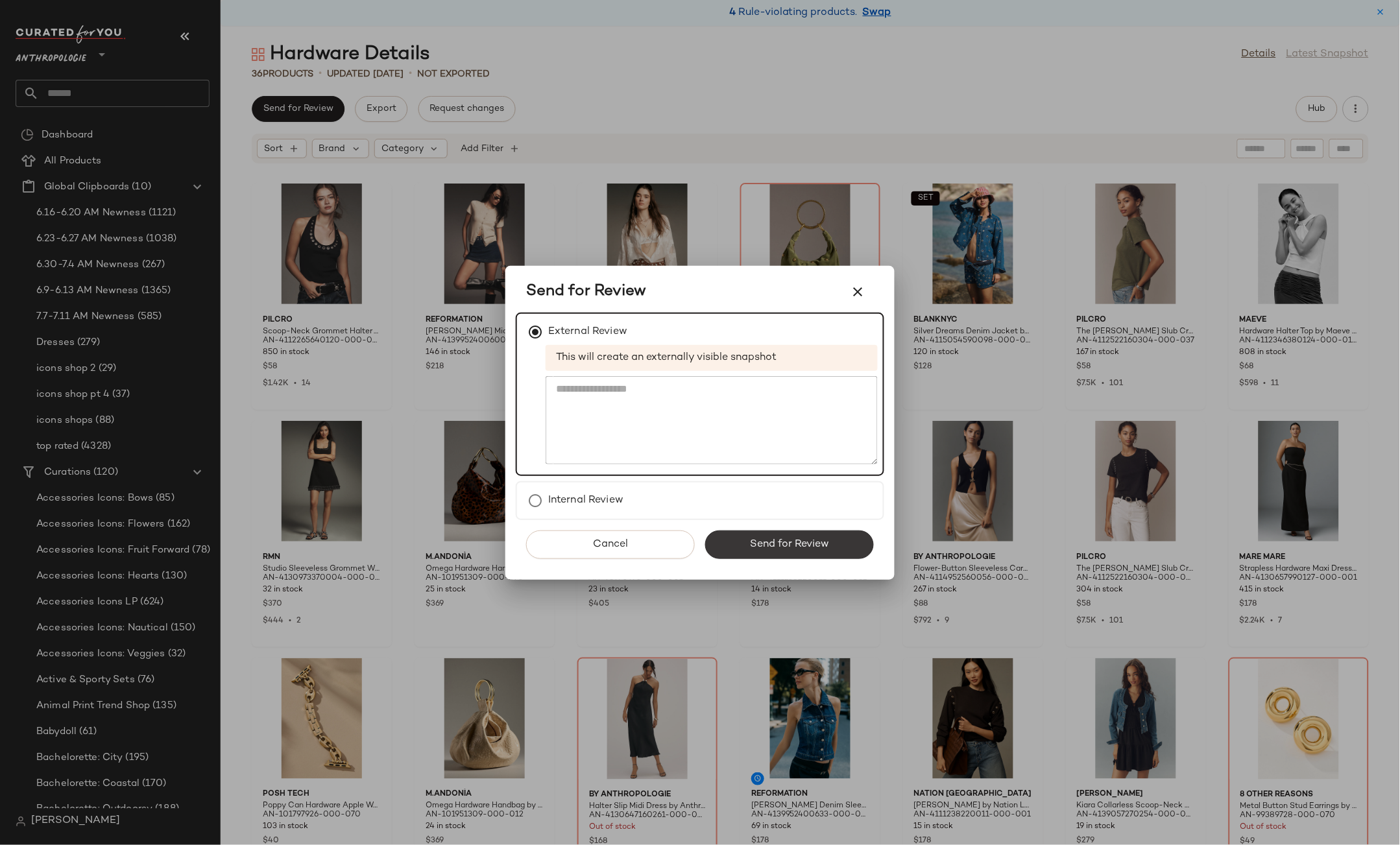 click on "Send for Review" 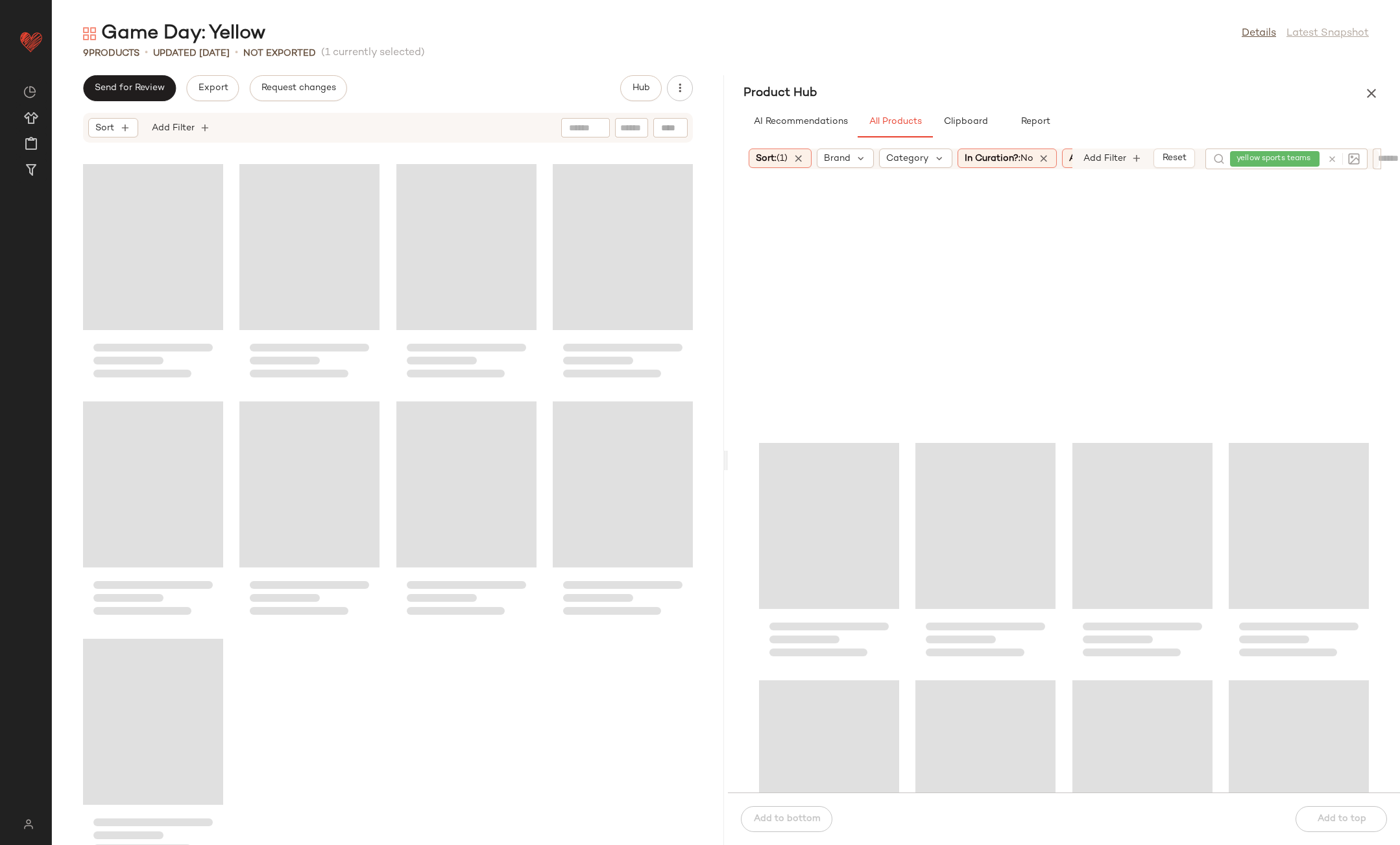 scroll, scrollTop: 0, scrollLeft: 0, axis: both 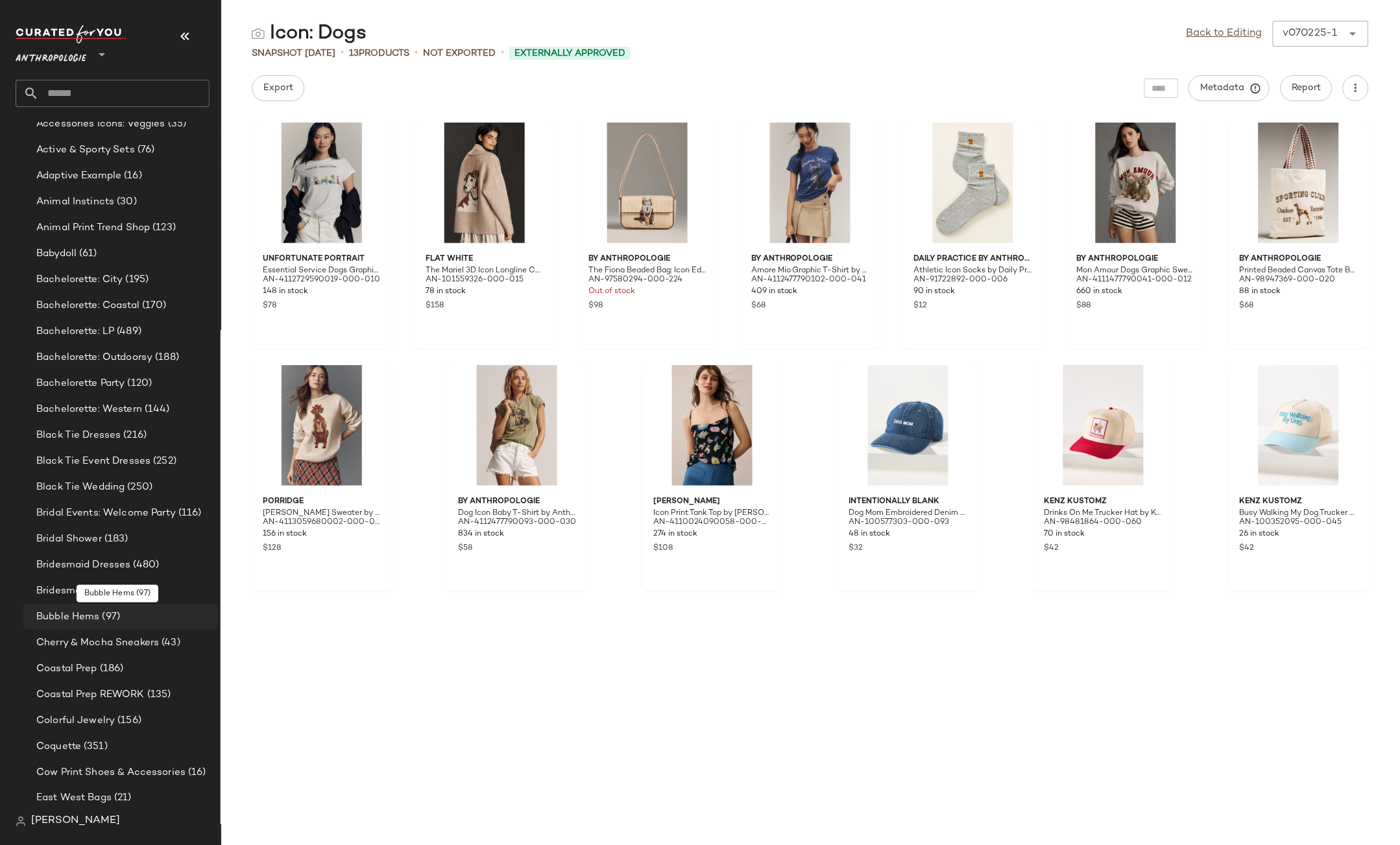 click on "(97)" at bounding box center [110, 617] 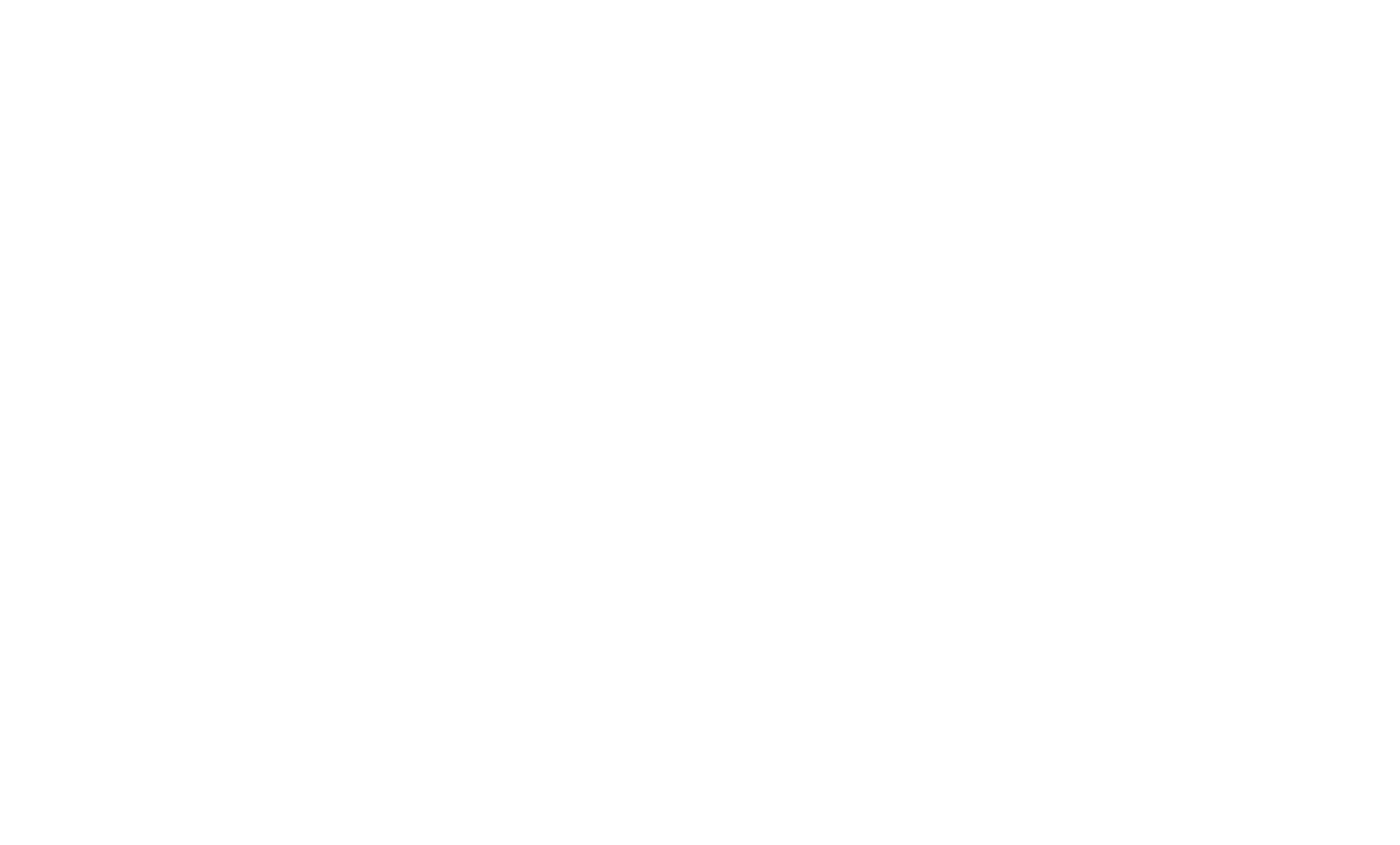 scroll, scrollTop: 0, scrollLeft: 0, axis: both 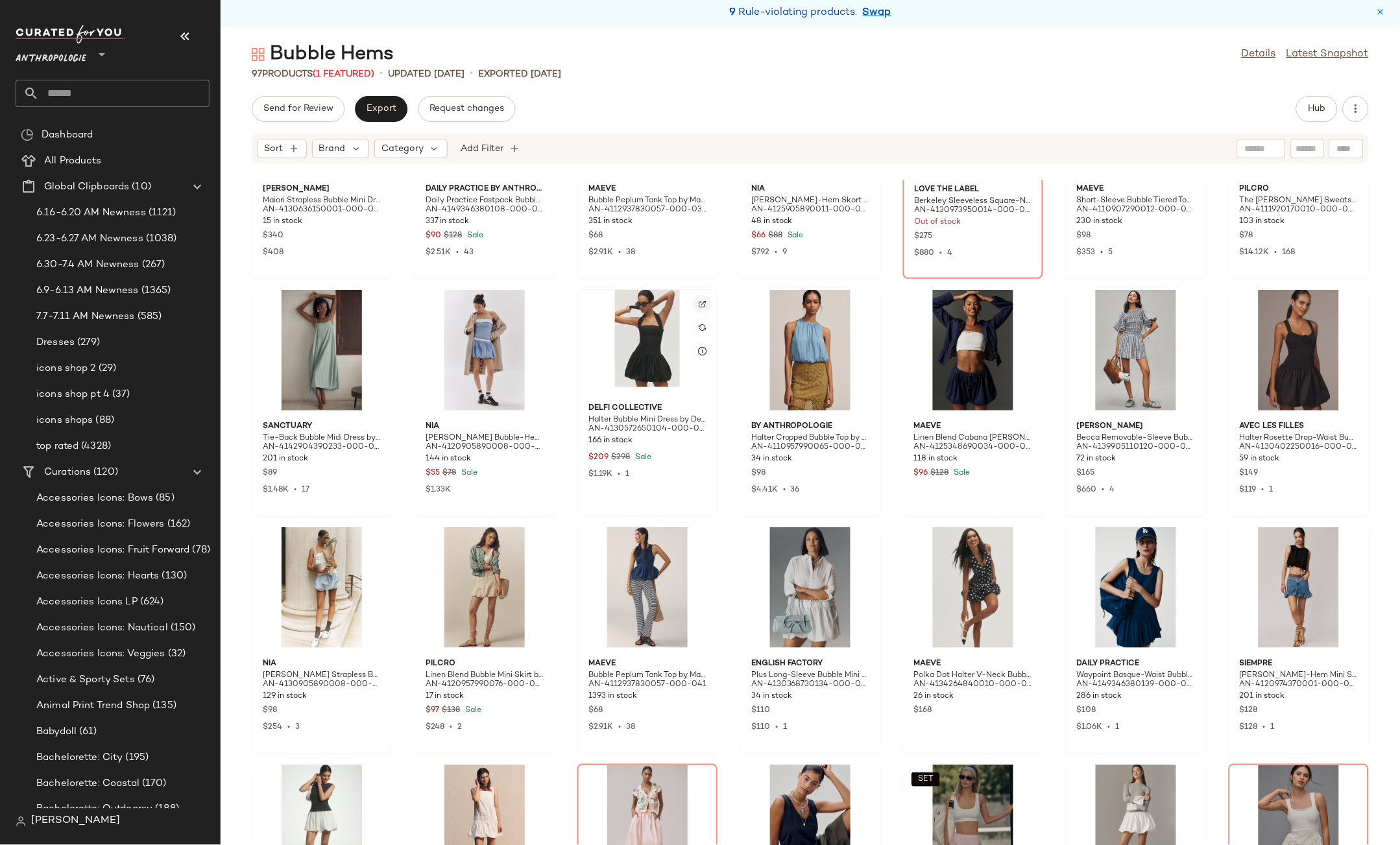 click at bounding box center (703, 304) 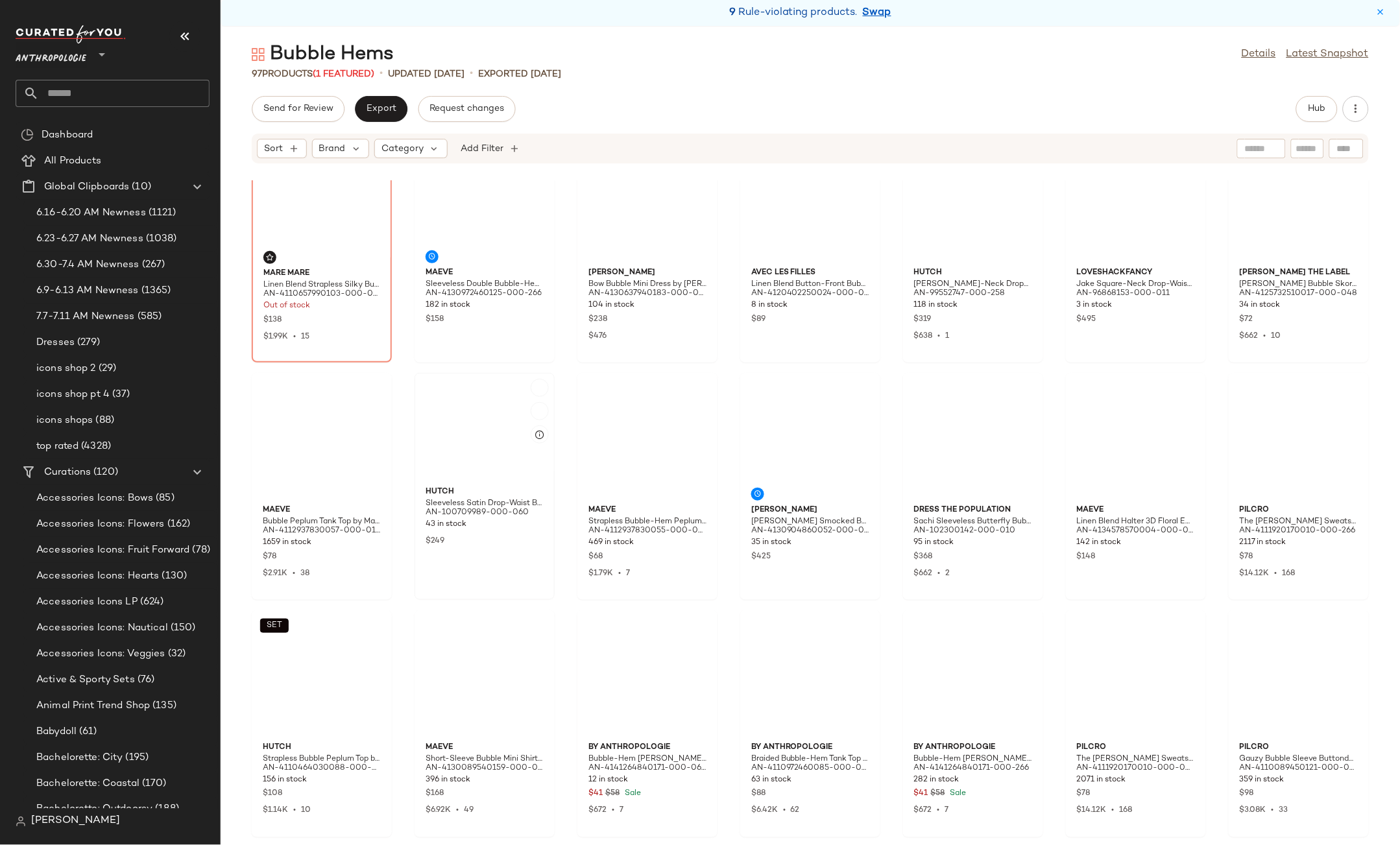 scroll, scrollTop: 0, scrollLeft: 0, axis: both 